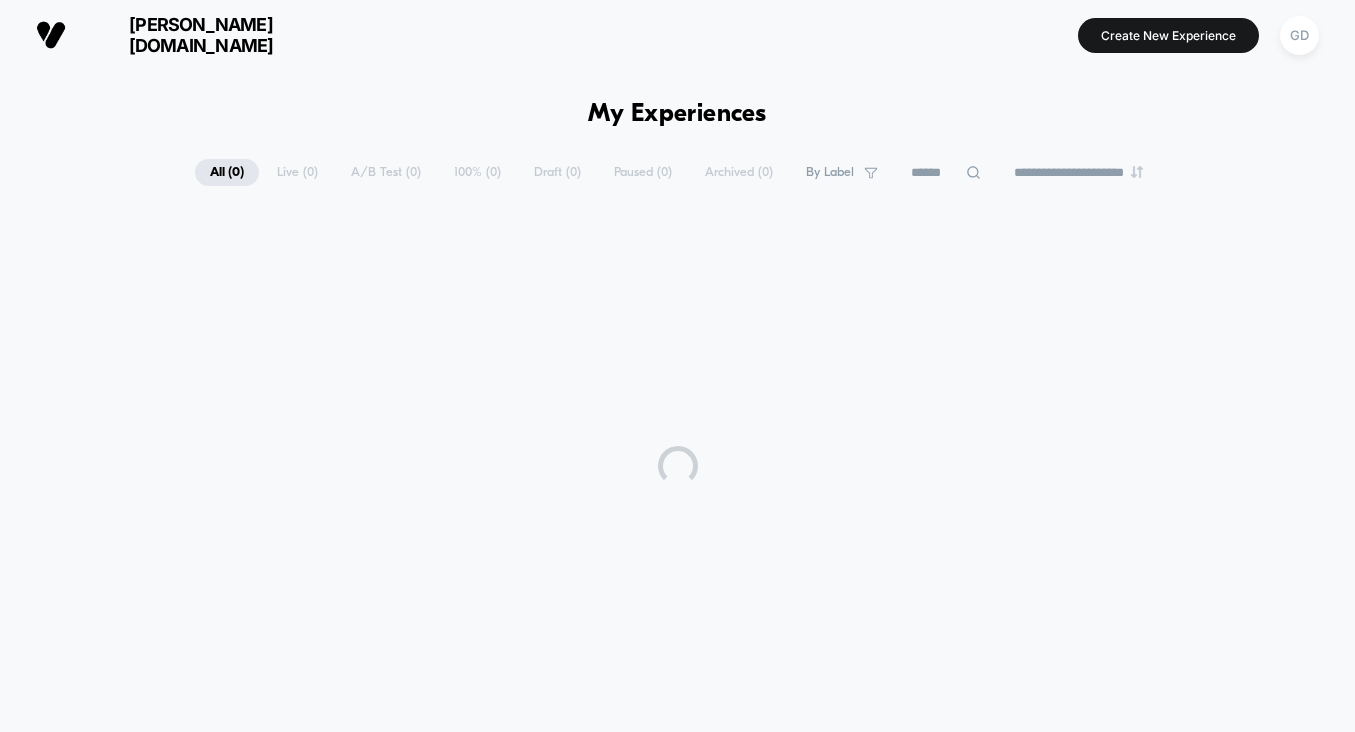 scroll, scrollTop: 0, scrollLeft: 0, axis: both 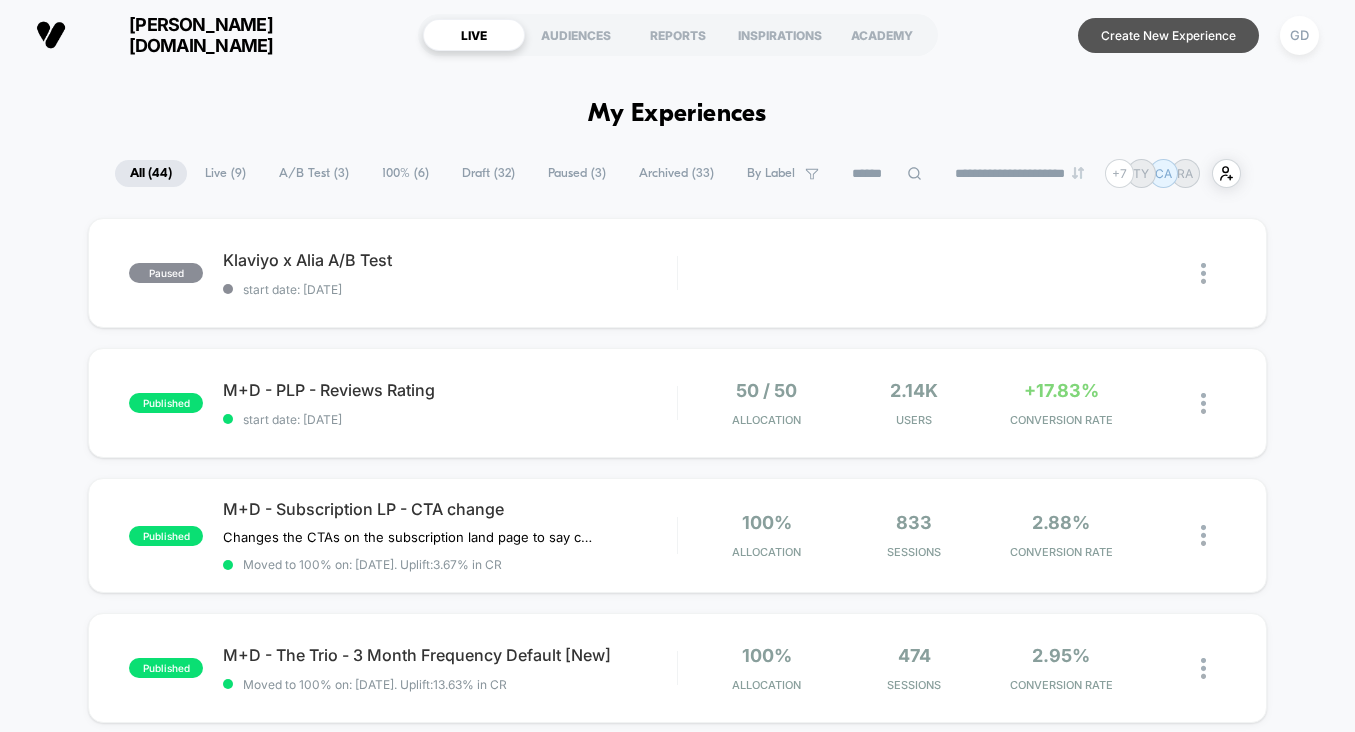 click on "Create New Experience" at bounding box center [1168, 35] 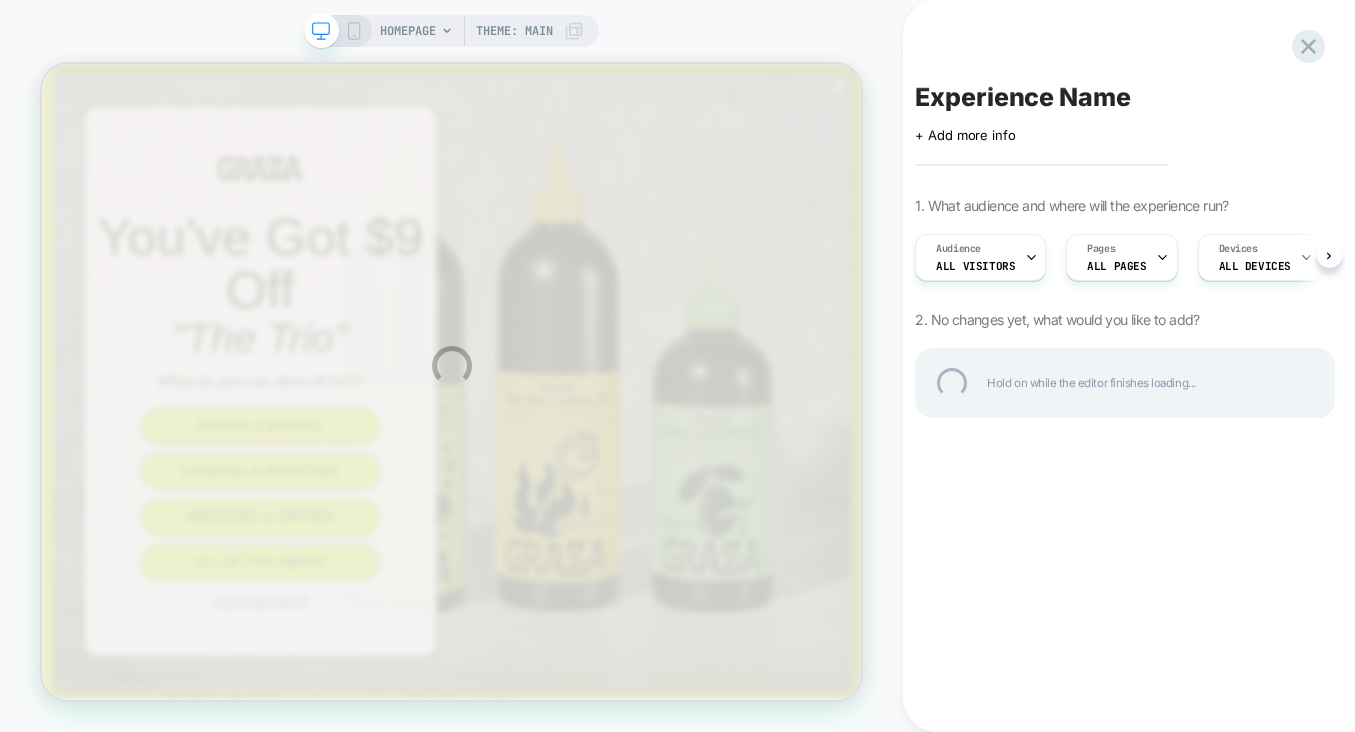 scroll, scrollTop: 0, scrollLeft: 0, axis: both 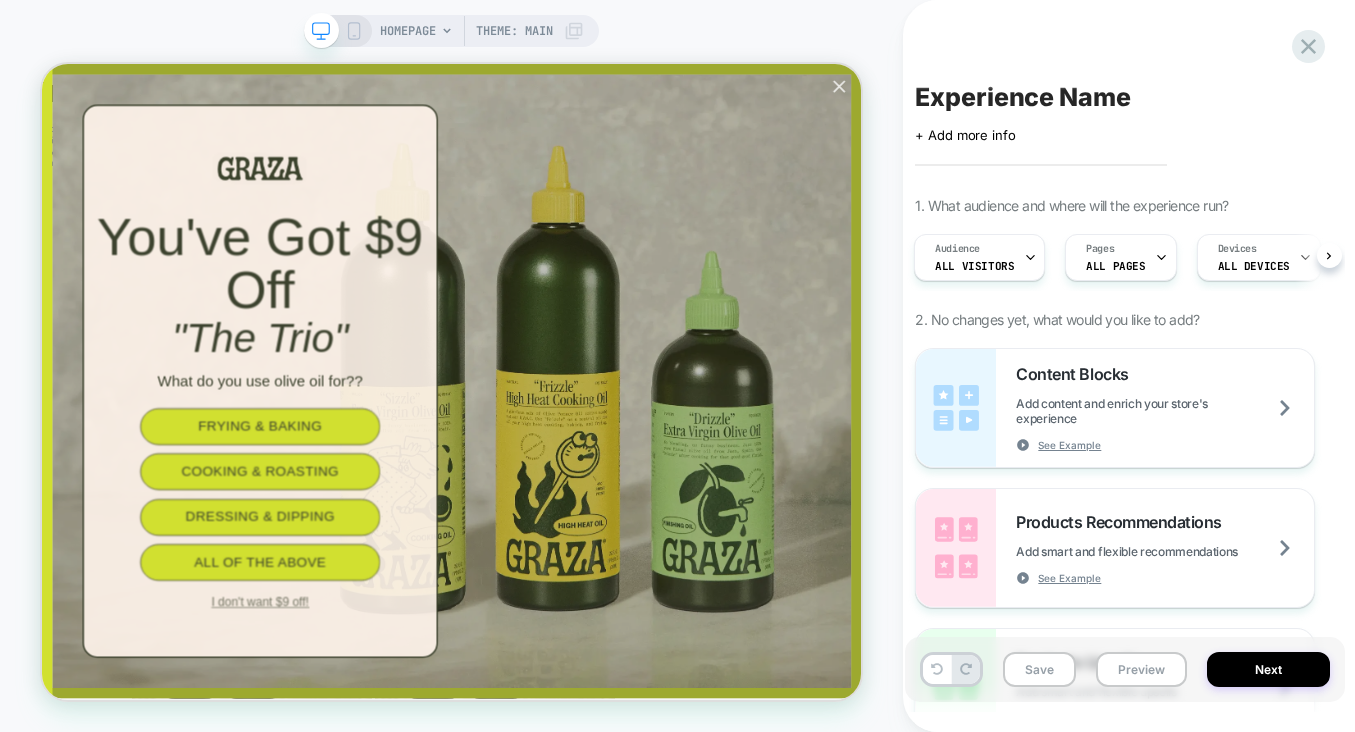 click on "HOMEPAGE" at bounding box center (408, 31) 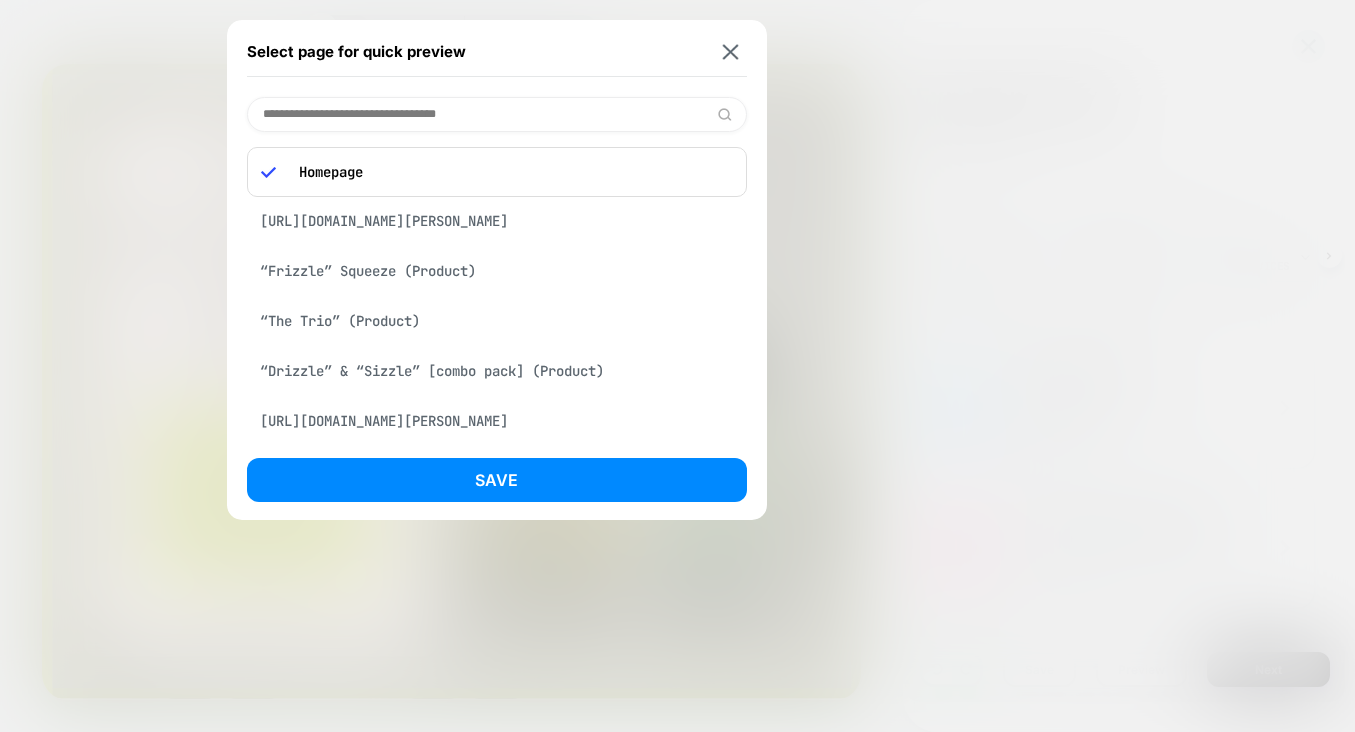 click on "“The Trio” (Product)" at bounding box center (497, 321) 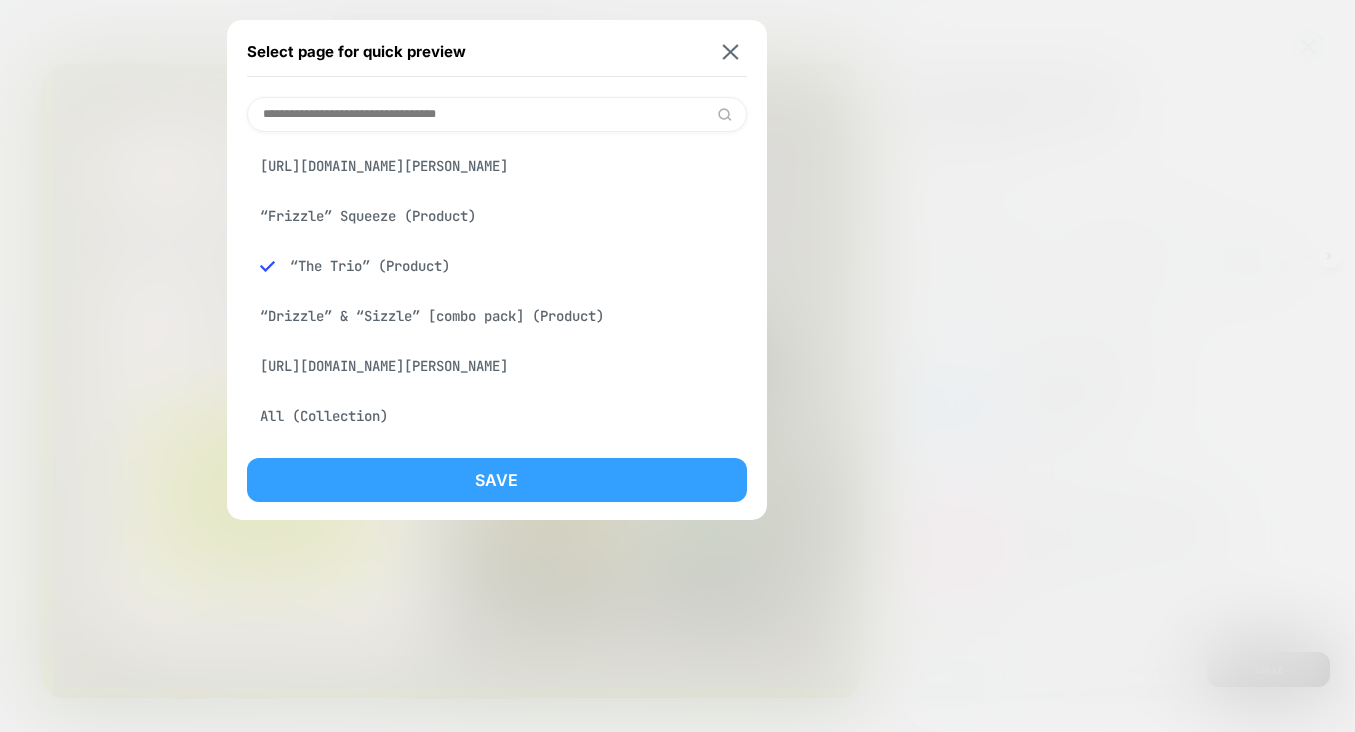 click on "Save" at bounding box center (497, 480) 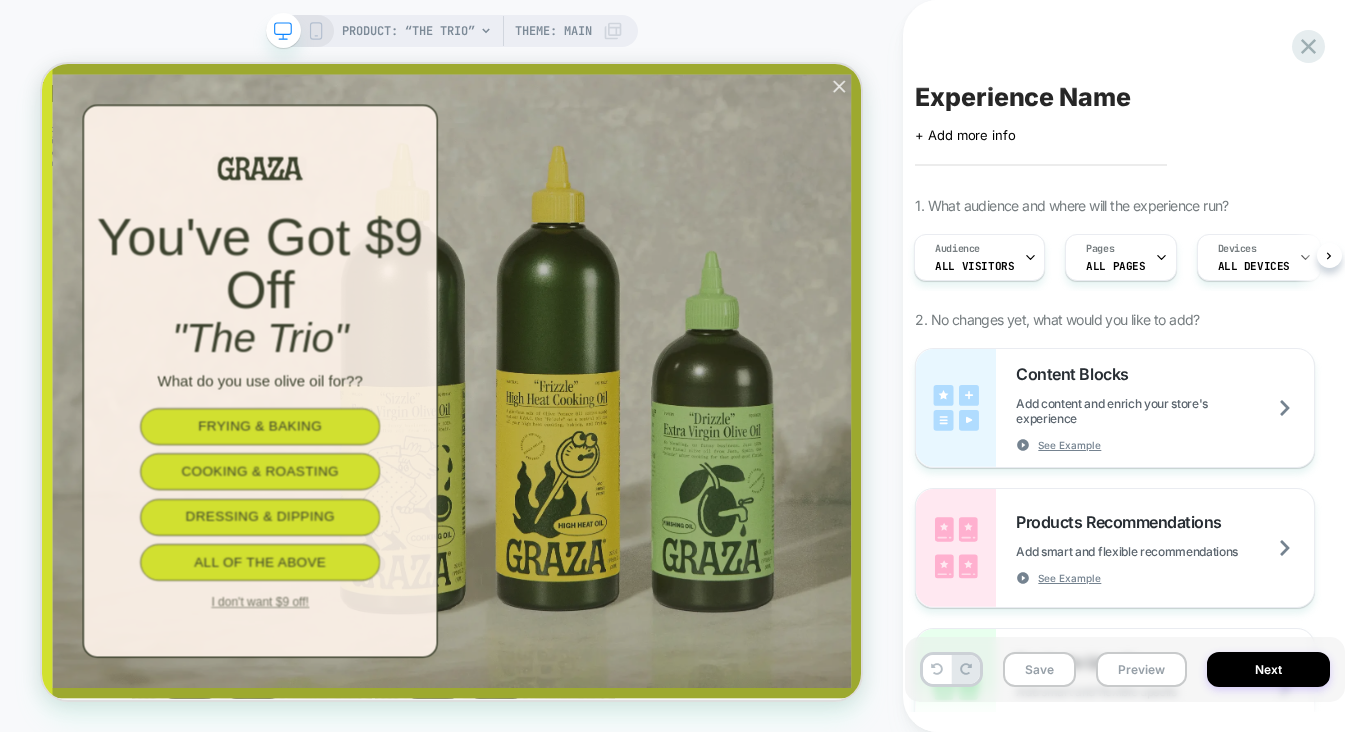 scroll, scrollTop: 0, scrollLeft: 2, axis: horizontal 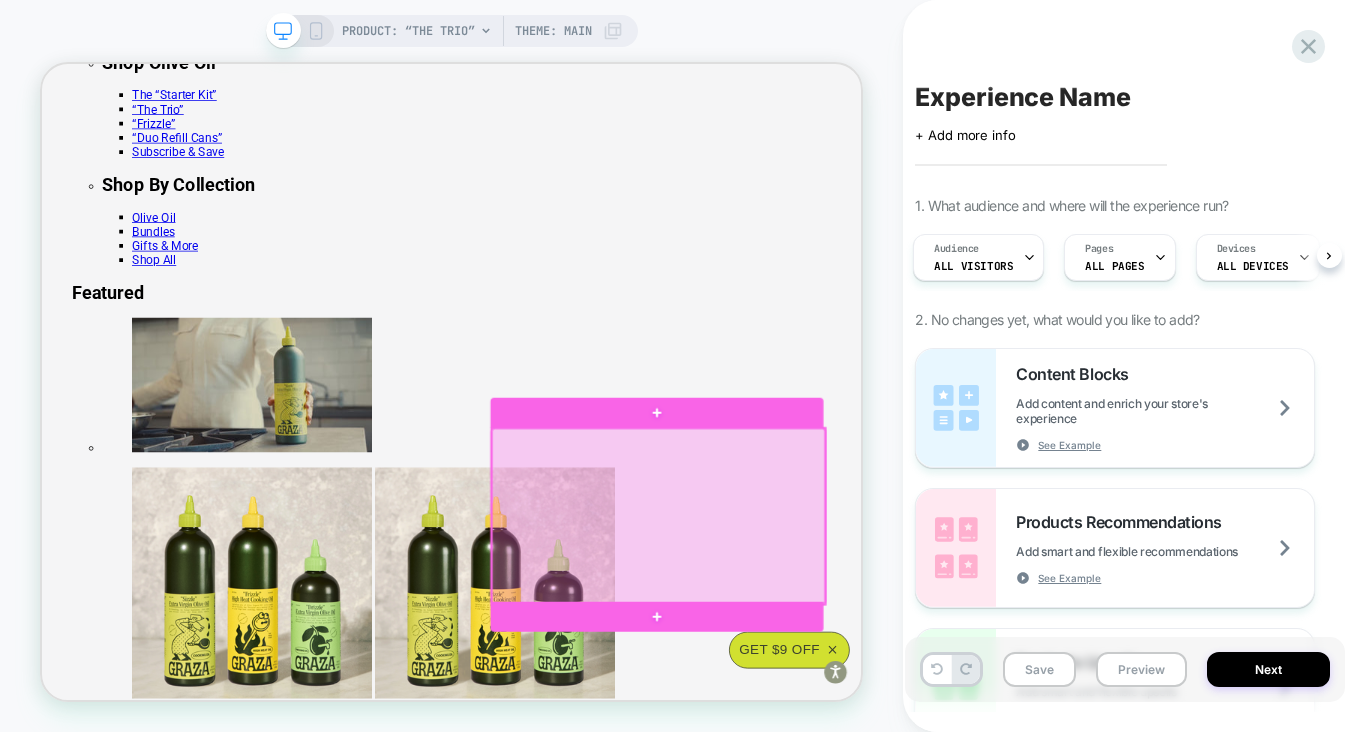 click at bounding box center [864, 667] 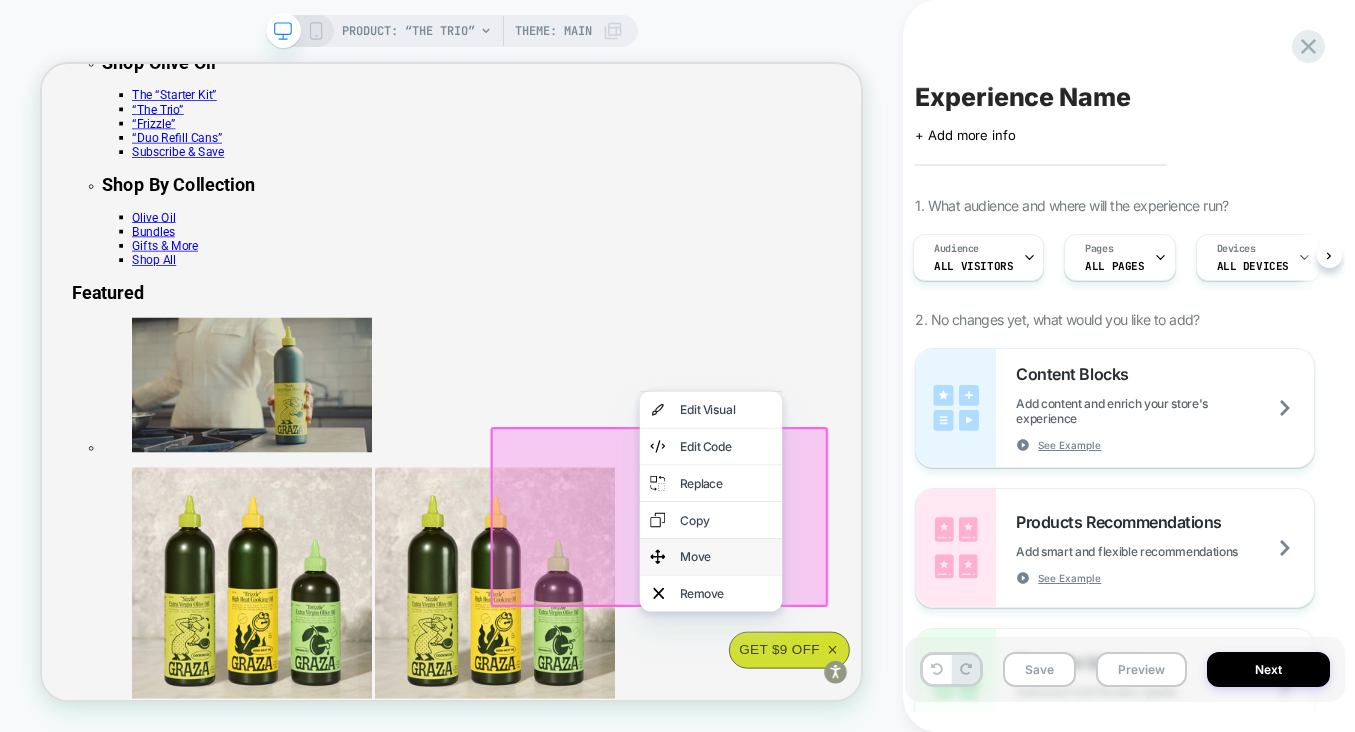 click at bounding box center [863, 721] 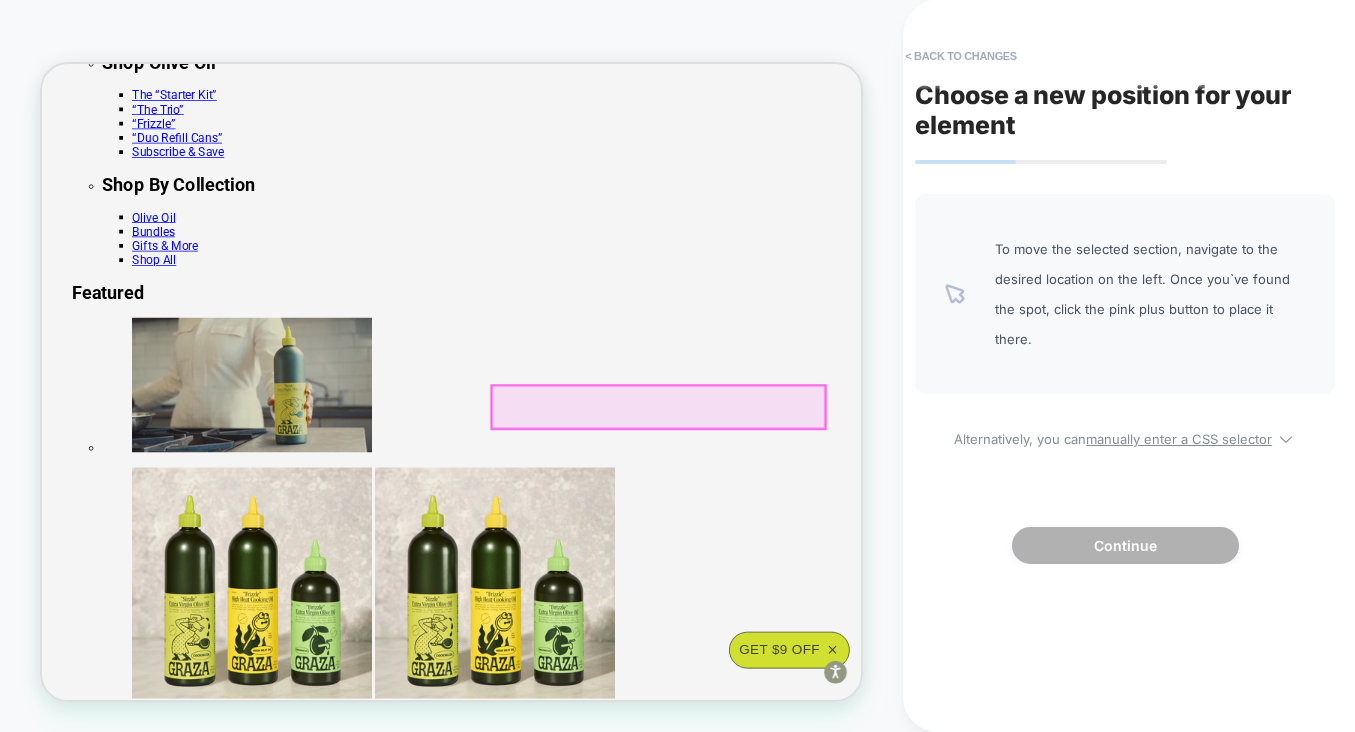 click on "One Time Purchase $53 $52" at bounding box center [588, 29870] 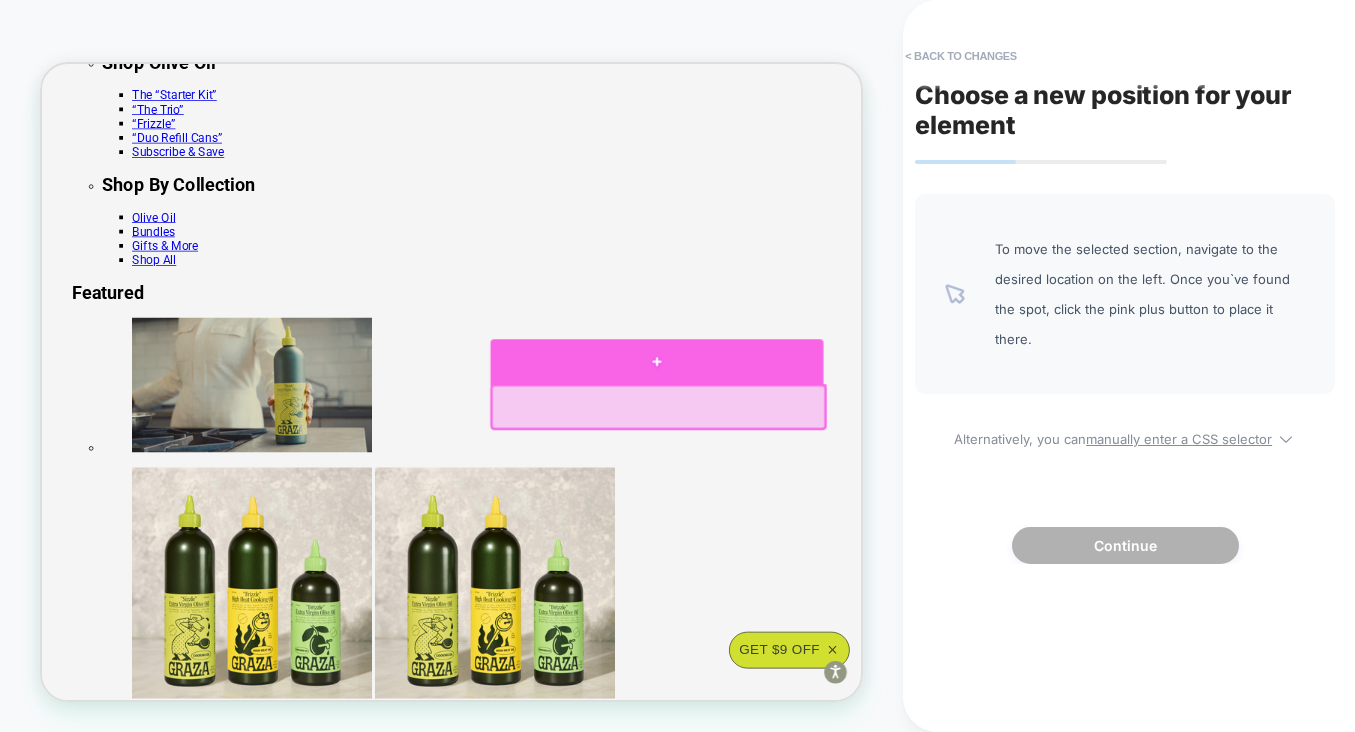 click at bounding box center (862, 461) 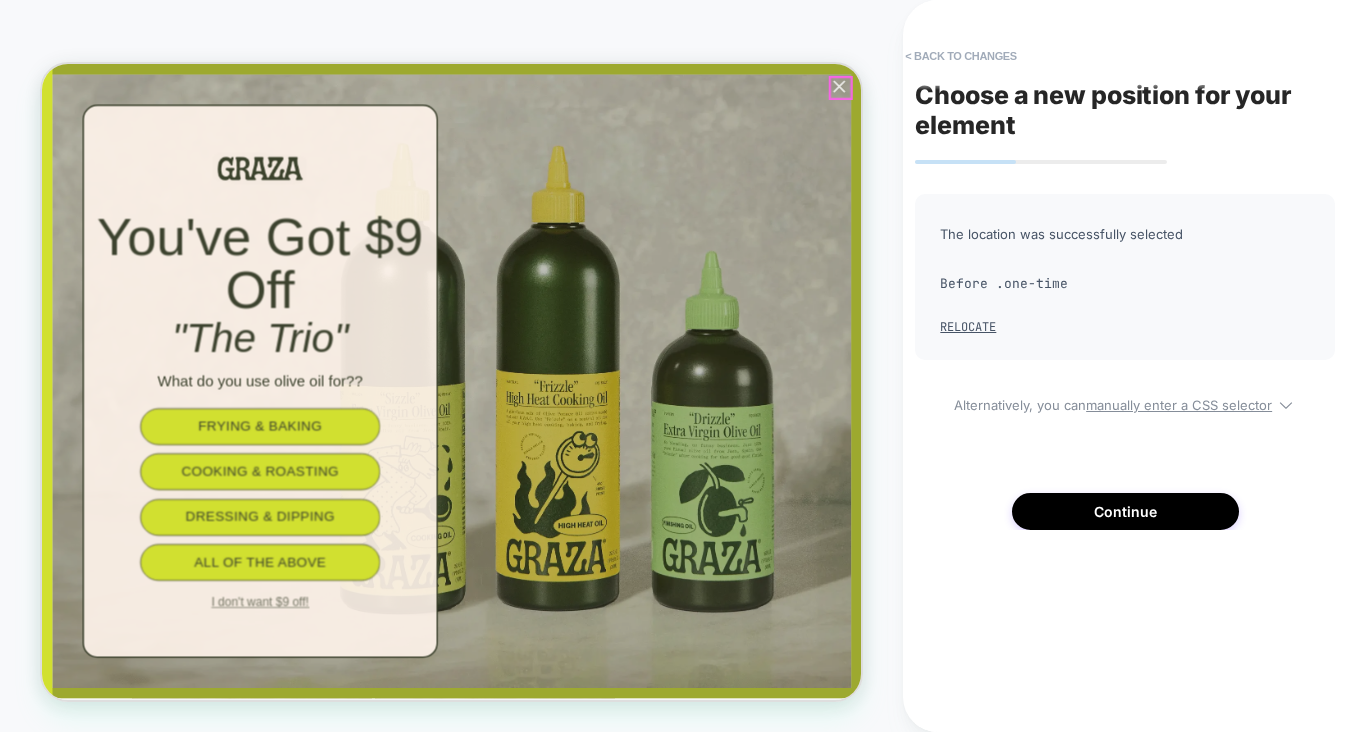 click 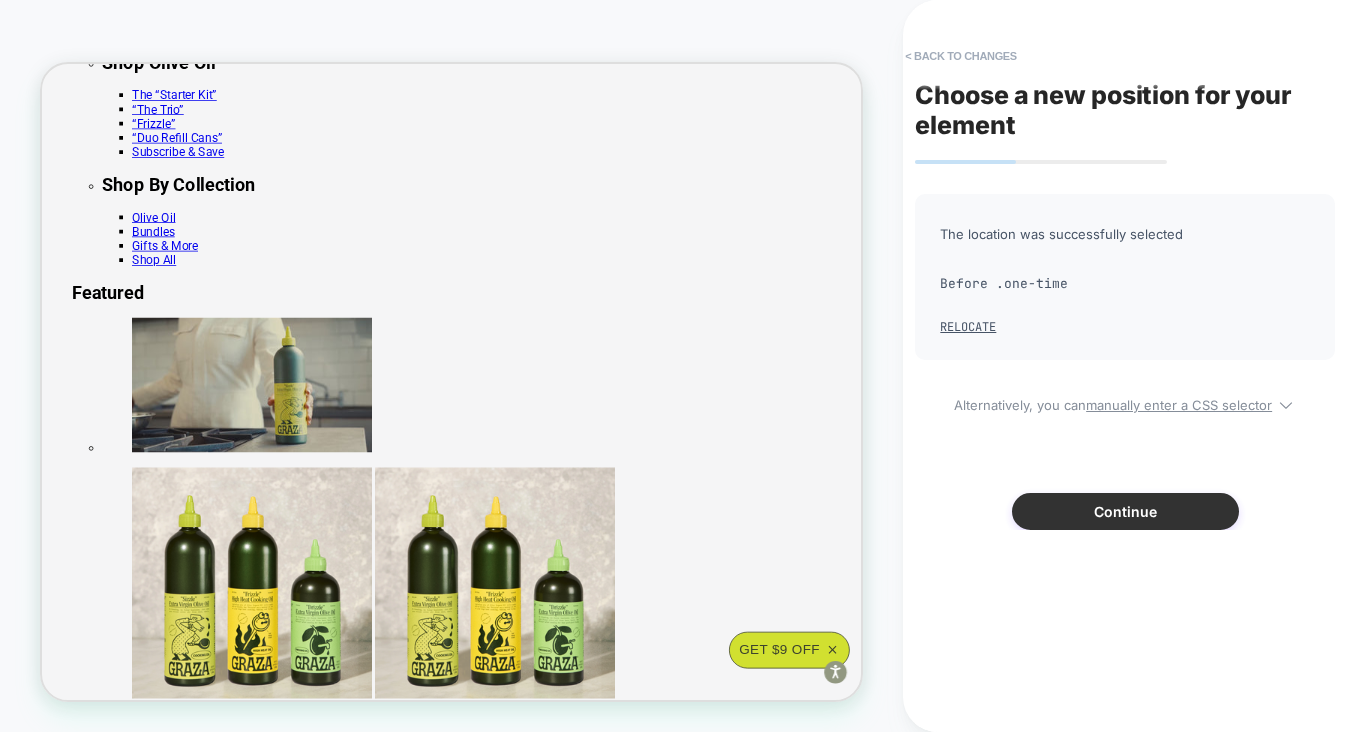 click on "Continue" at bounding box center [1125, 511] 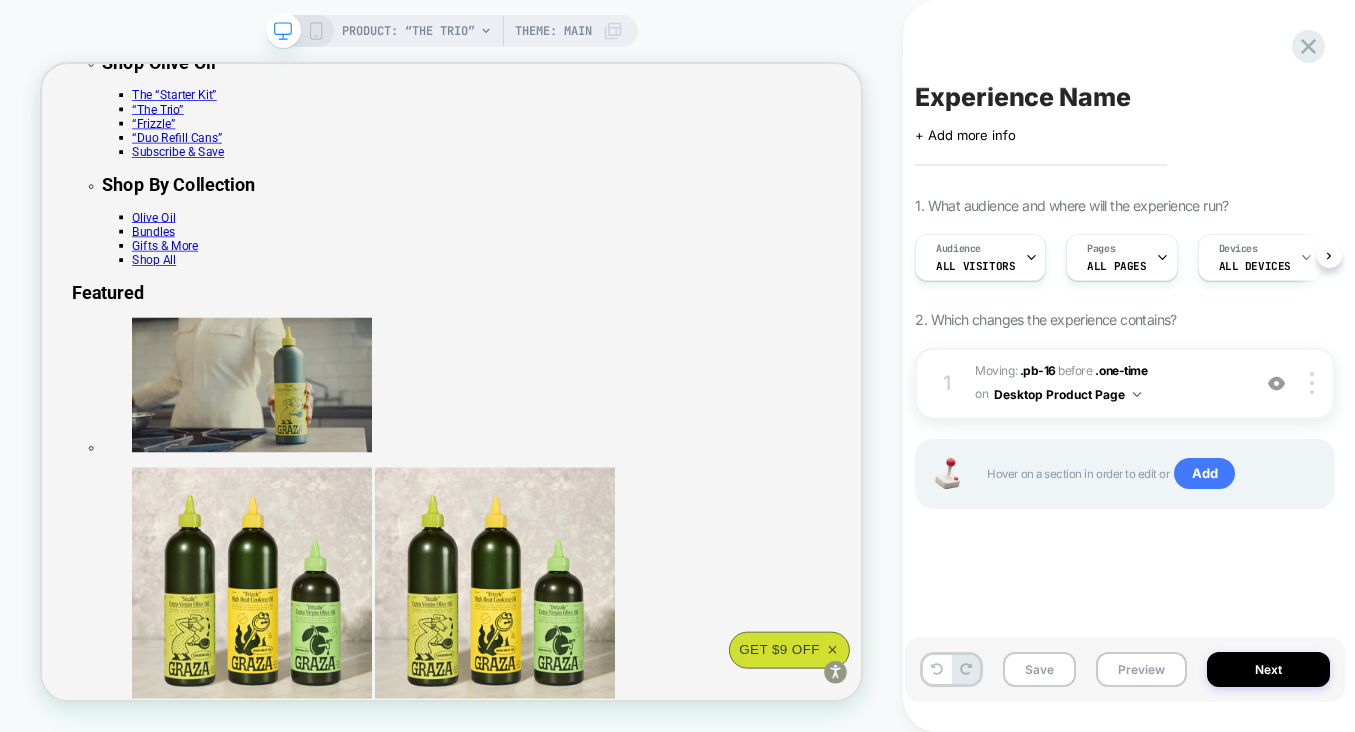 scroll, scrollTop: 0, scrollLeft: 1, axis: horizontal 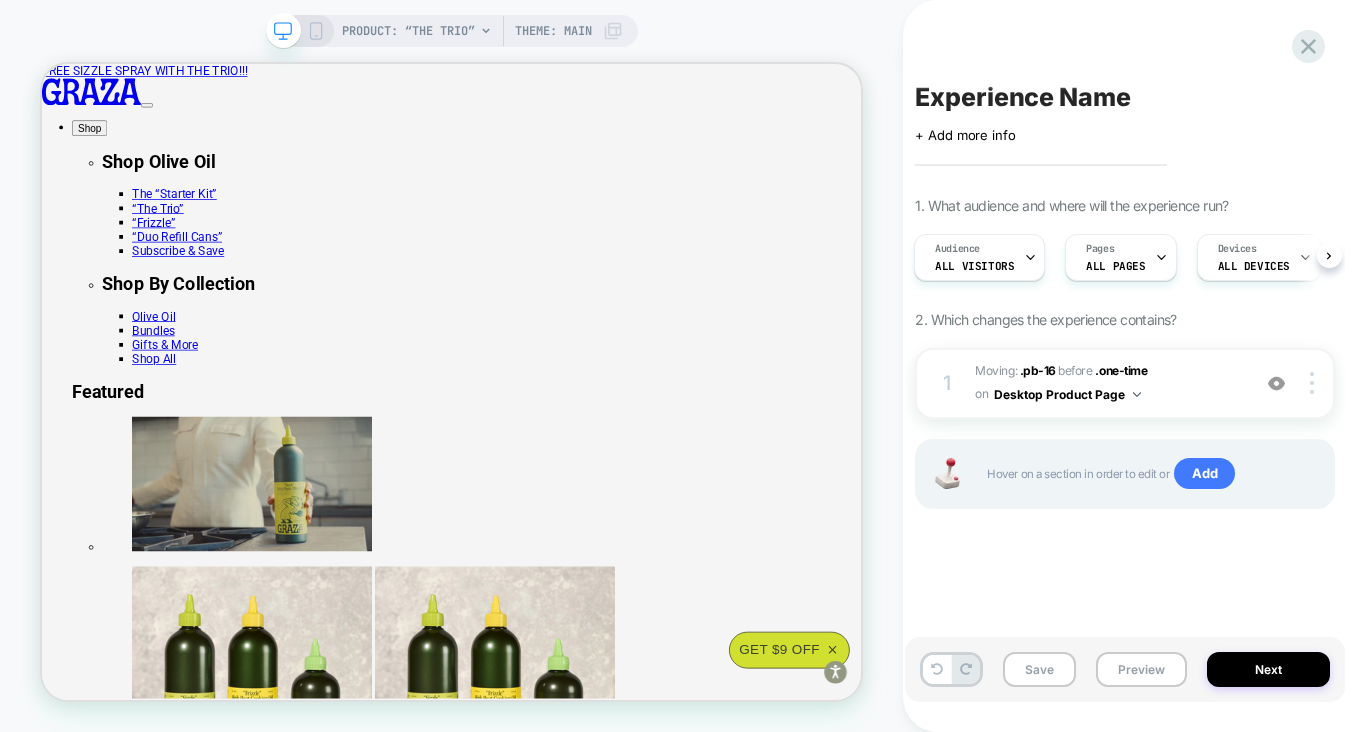click 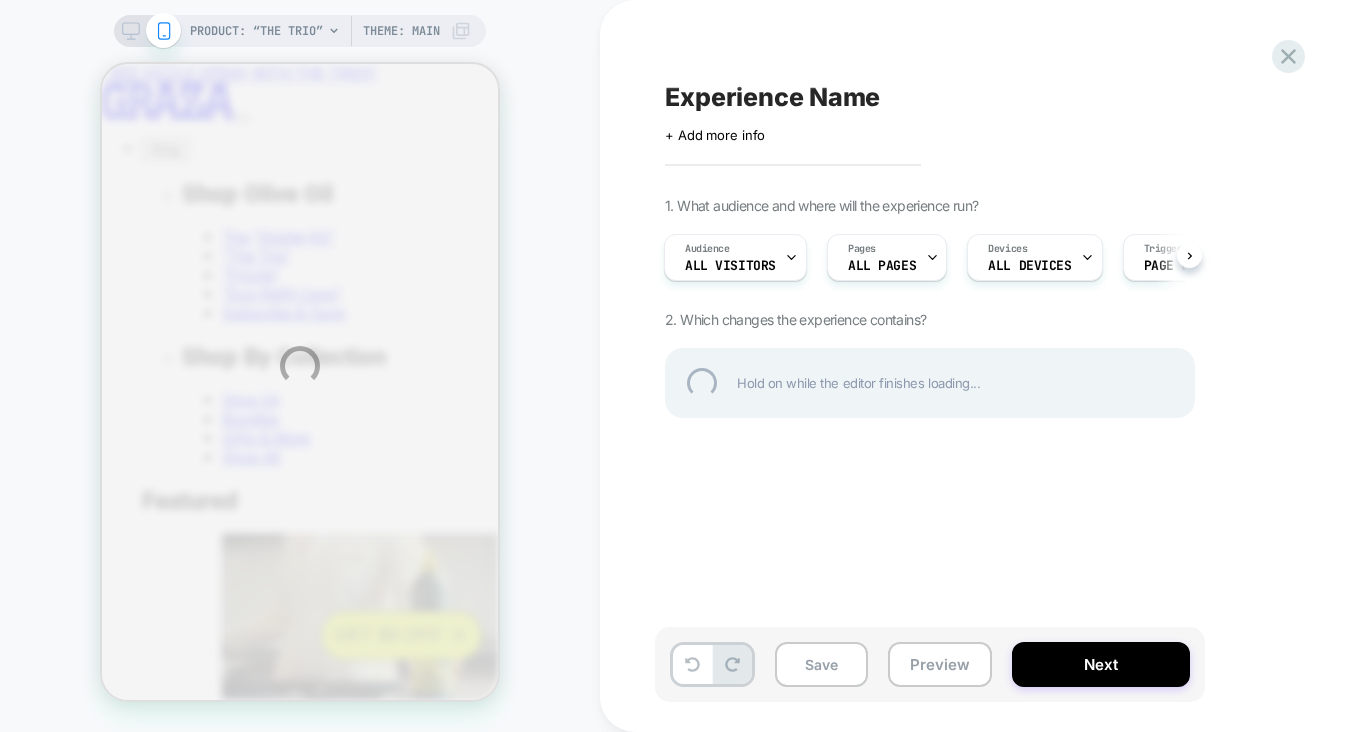 scroll, scrollTop: 0, scrollLeft: 0, axis: both 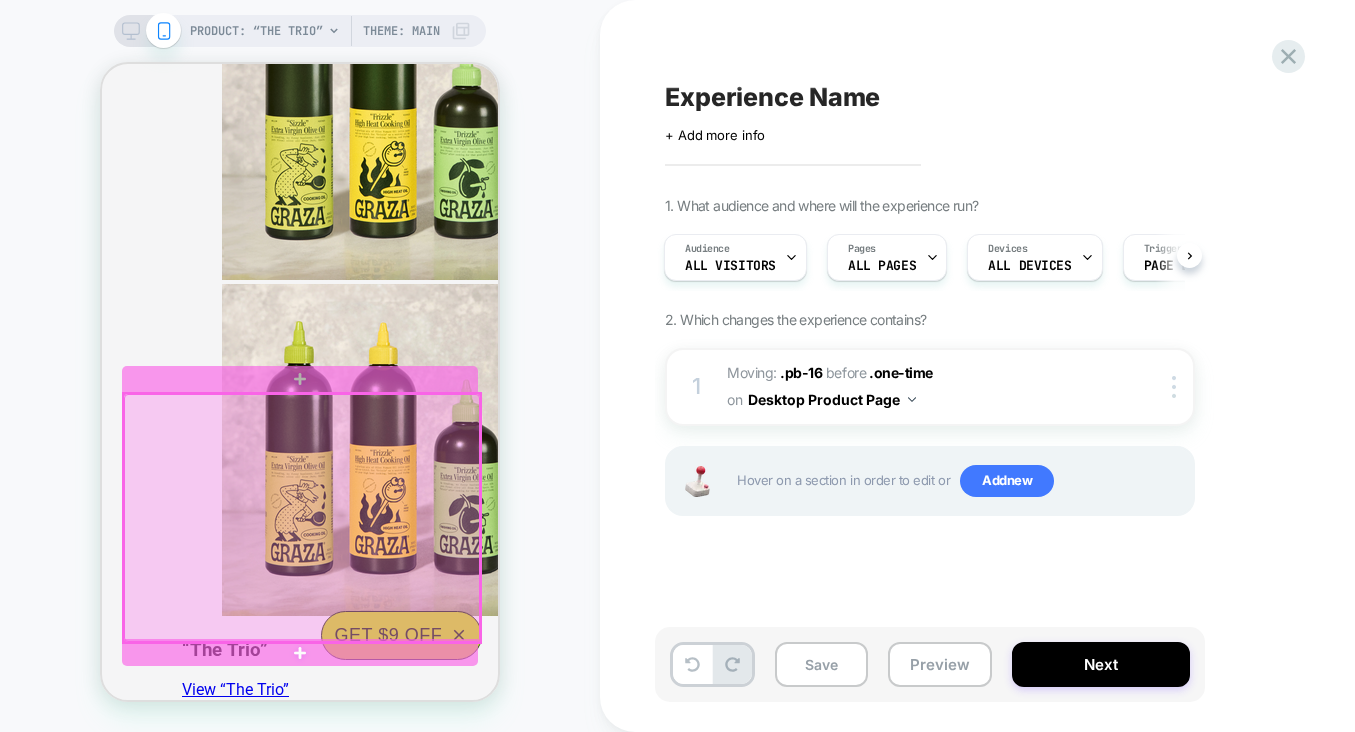 click at bounding box center [302, 518] 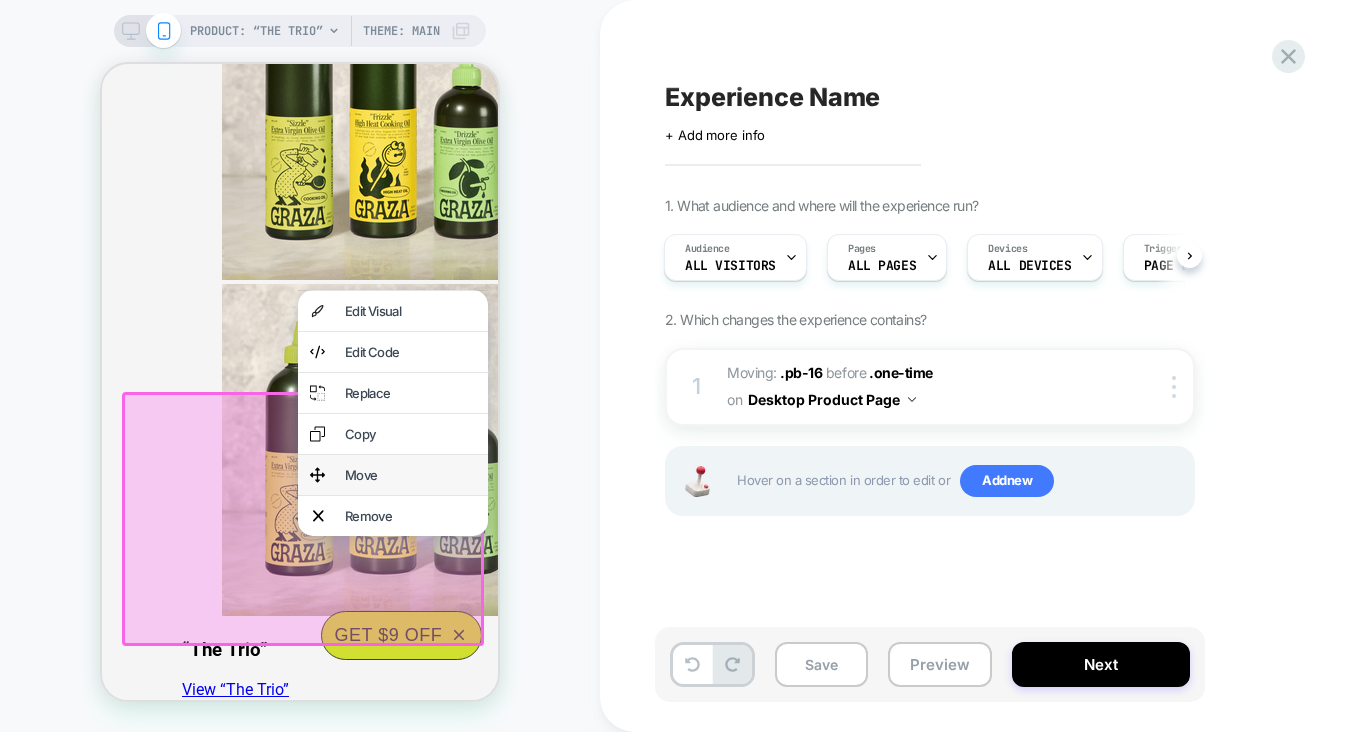 click on "Move" at bounding box center [393, 475] 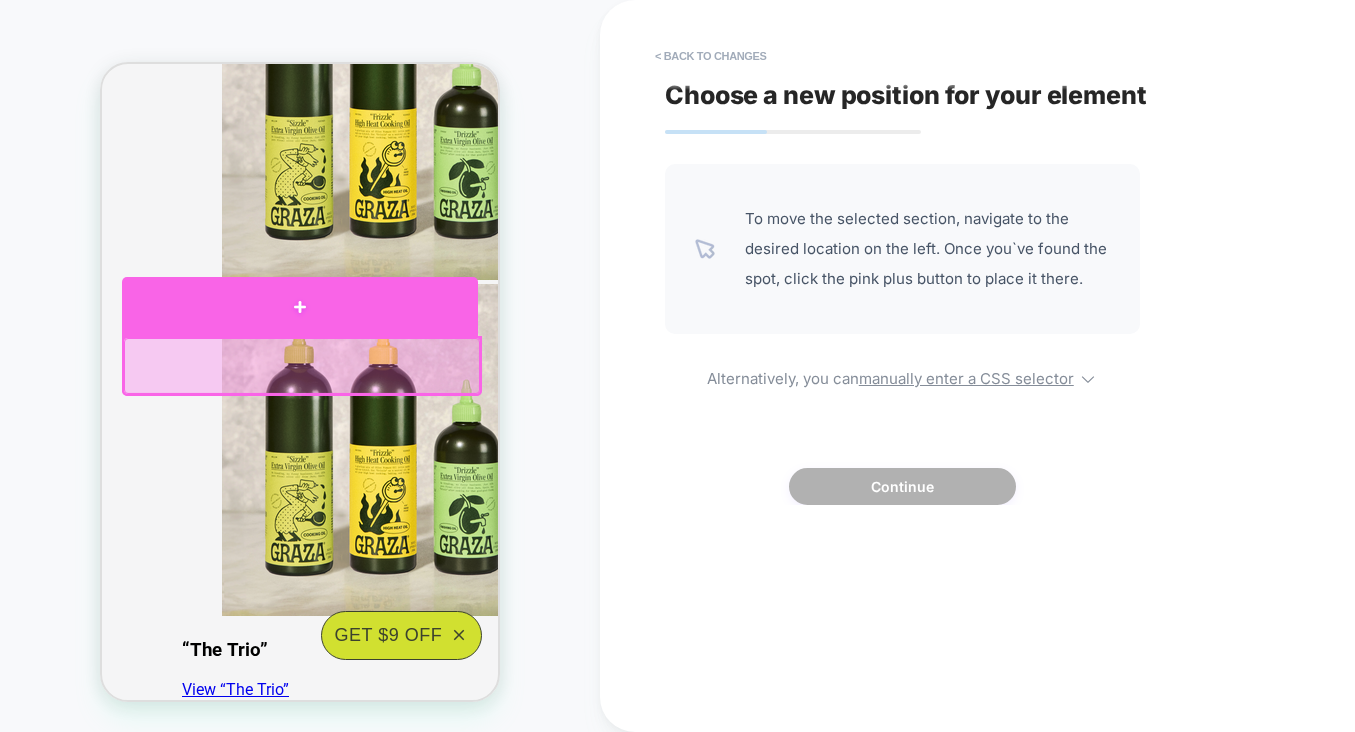 click at bounding box center [300, 306] 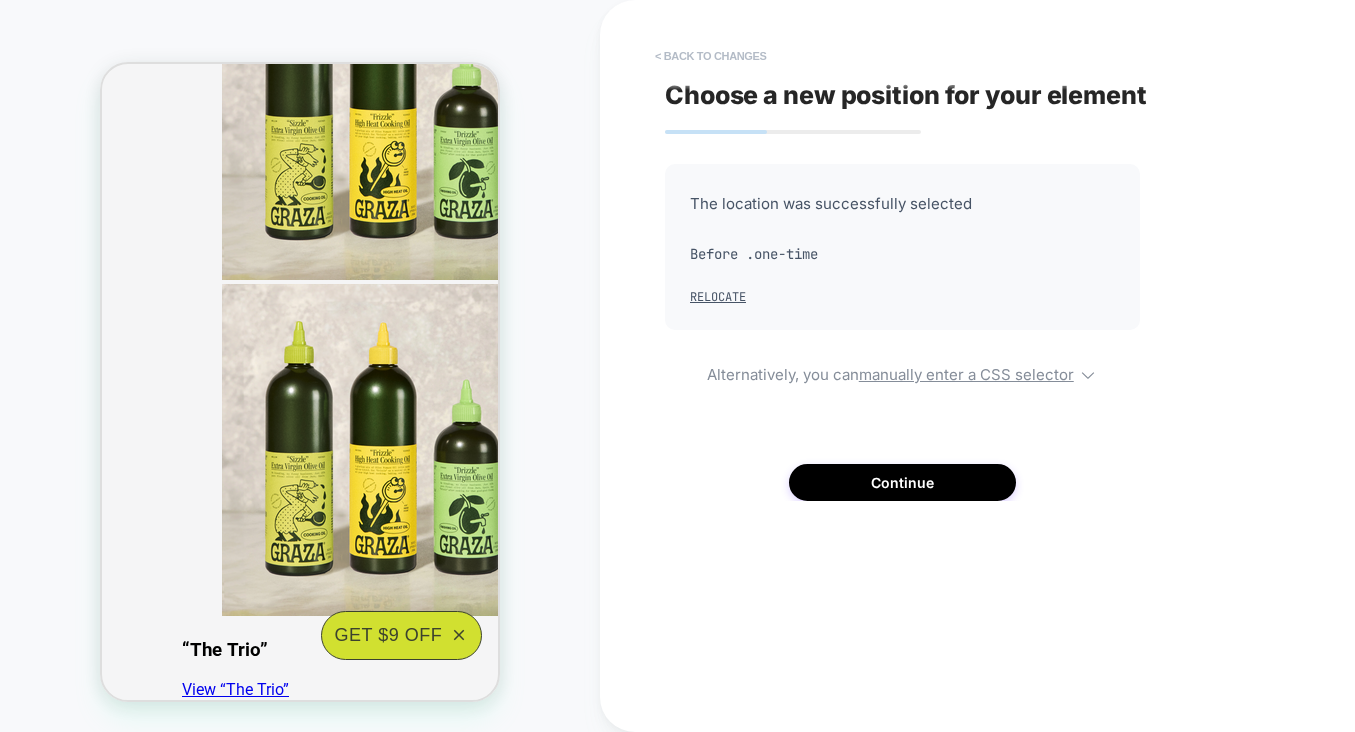 click on "< Back to changes" at bounding box center [711, 56] 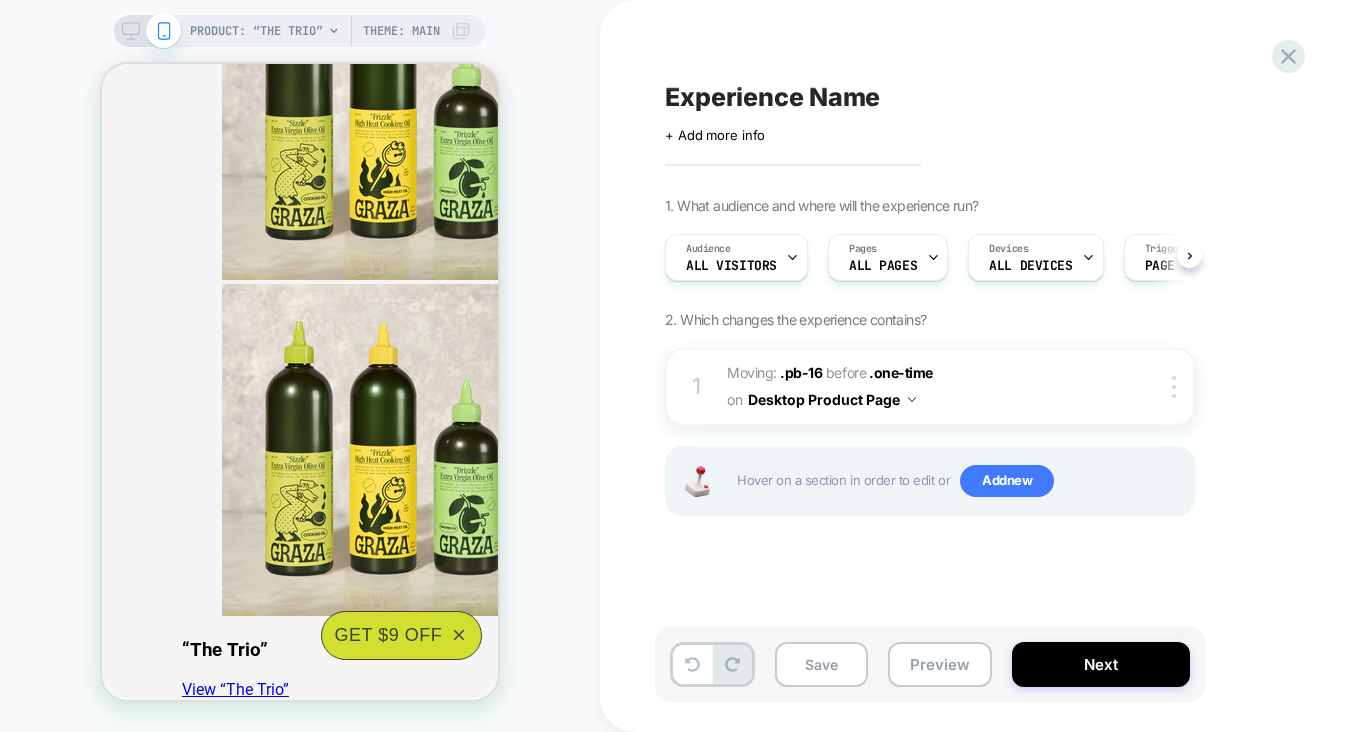 scroll, scrollTop: 0, scrollLeft: 1, axis: horizontal 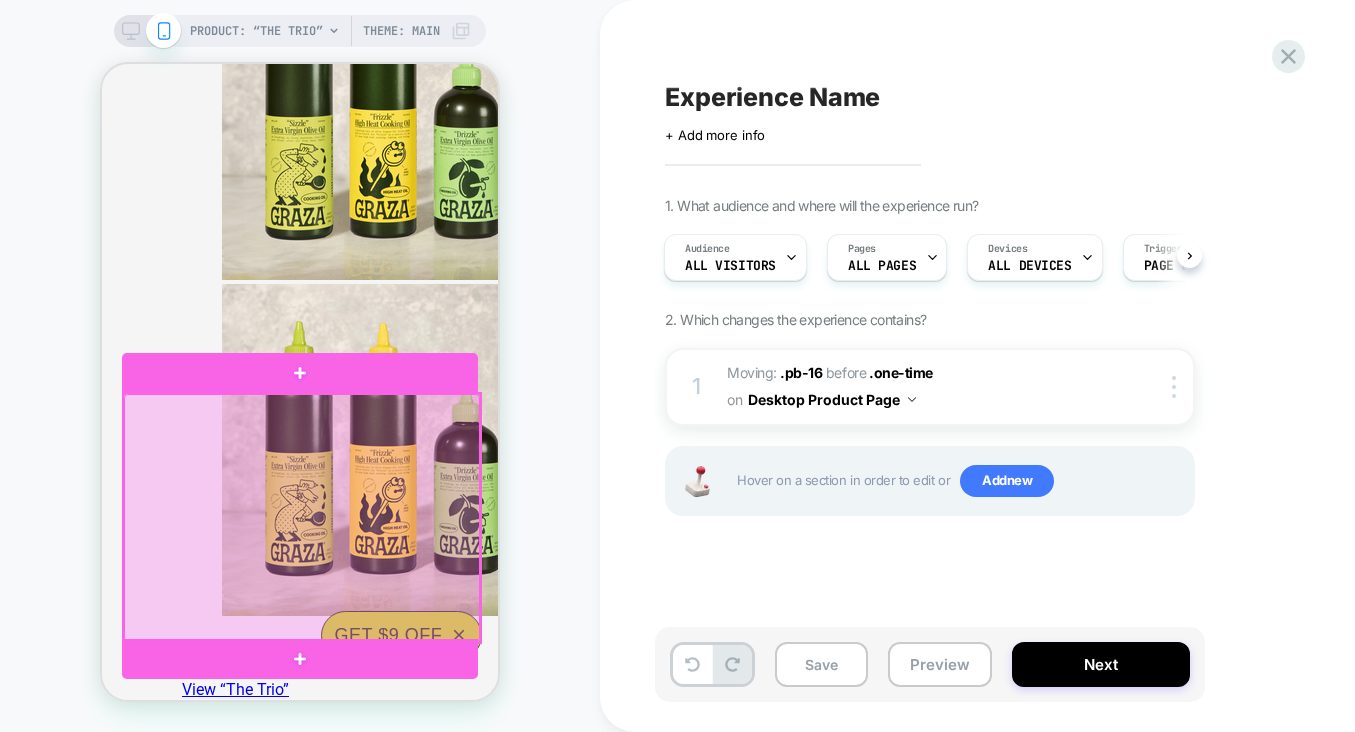 click at bounding box center [302, 518] 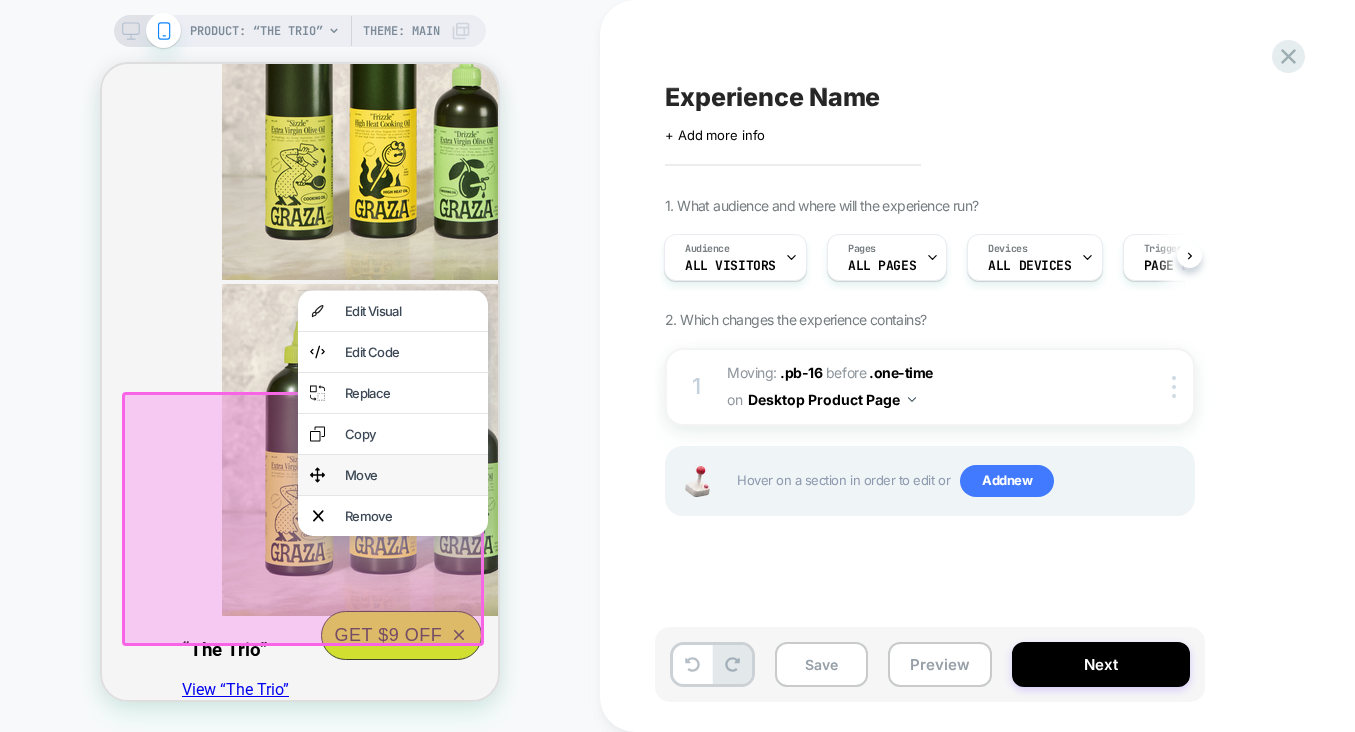 click on "Move" at bounding box center [410, 475] 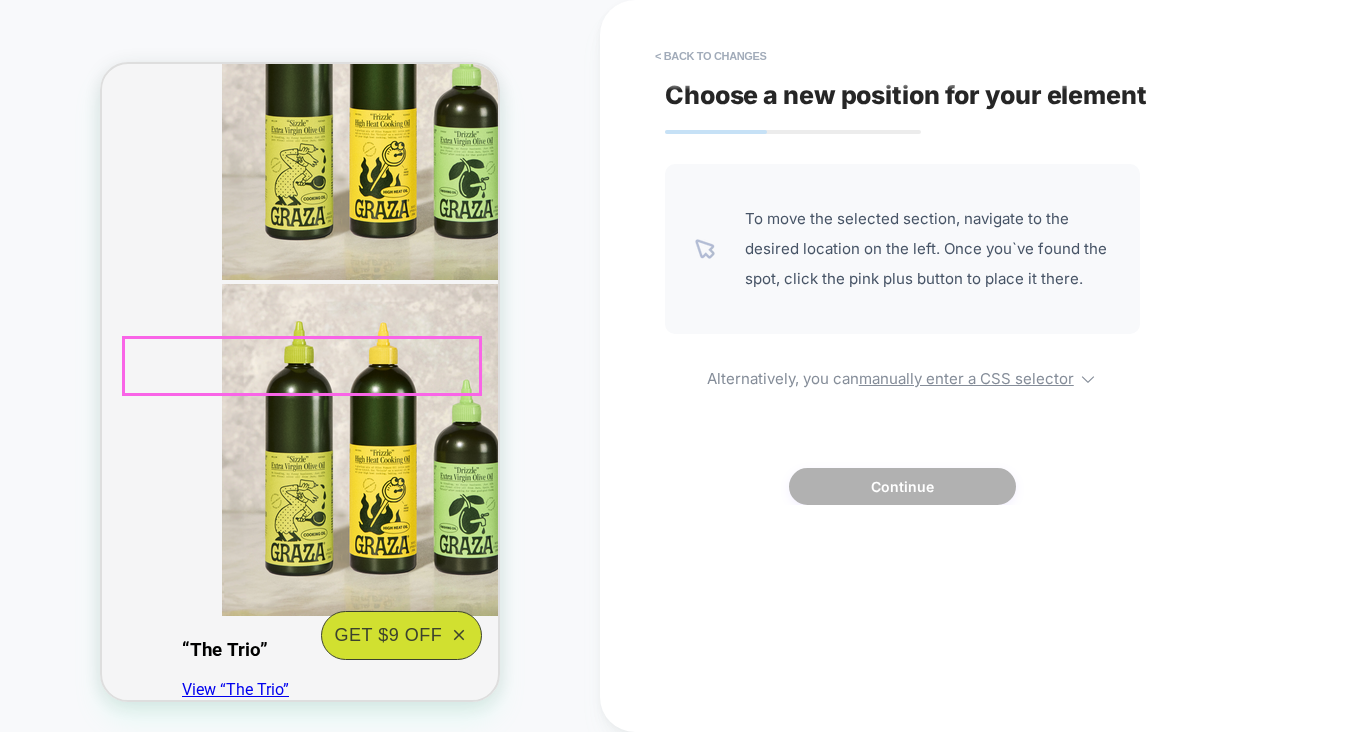 click on "One Time Purchase $53 $52" at bounding box center (300, 29249) 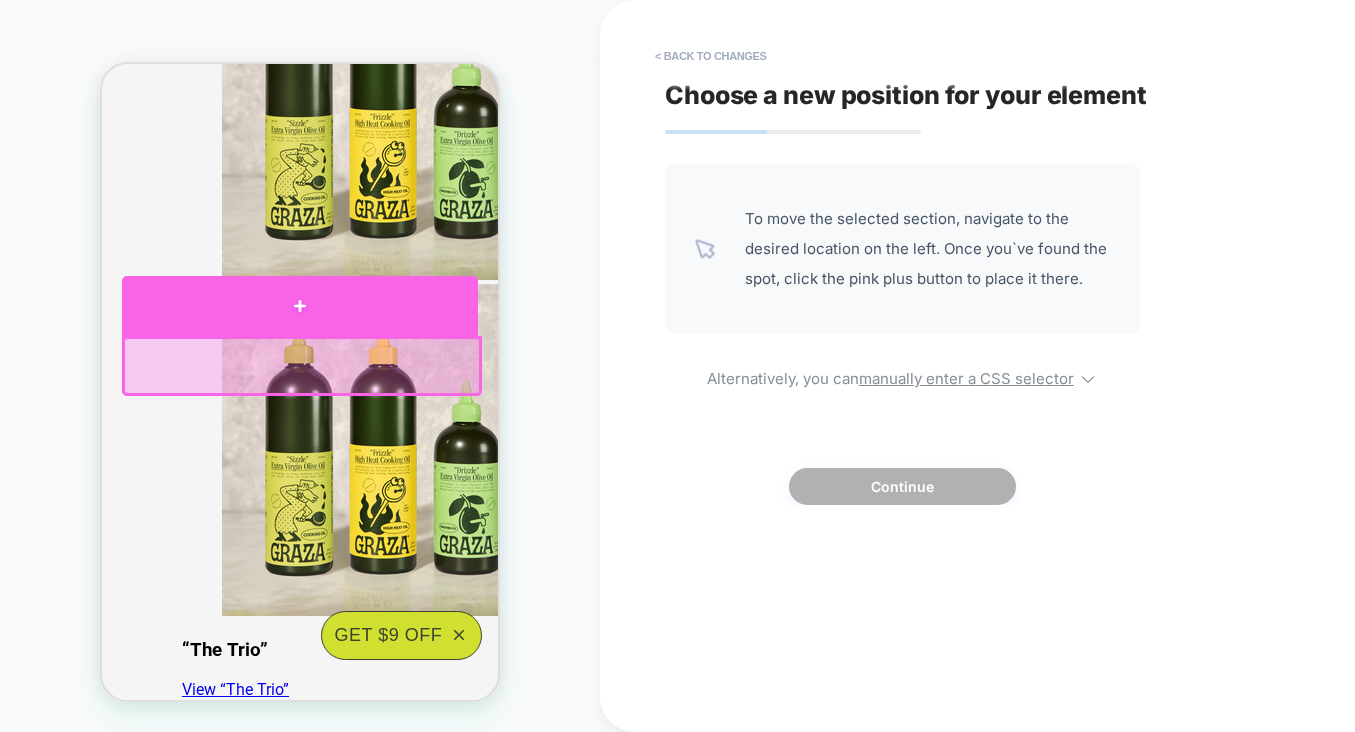 click at bounding box center [300, 306] 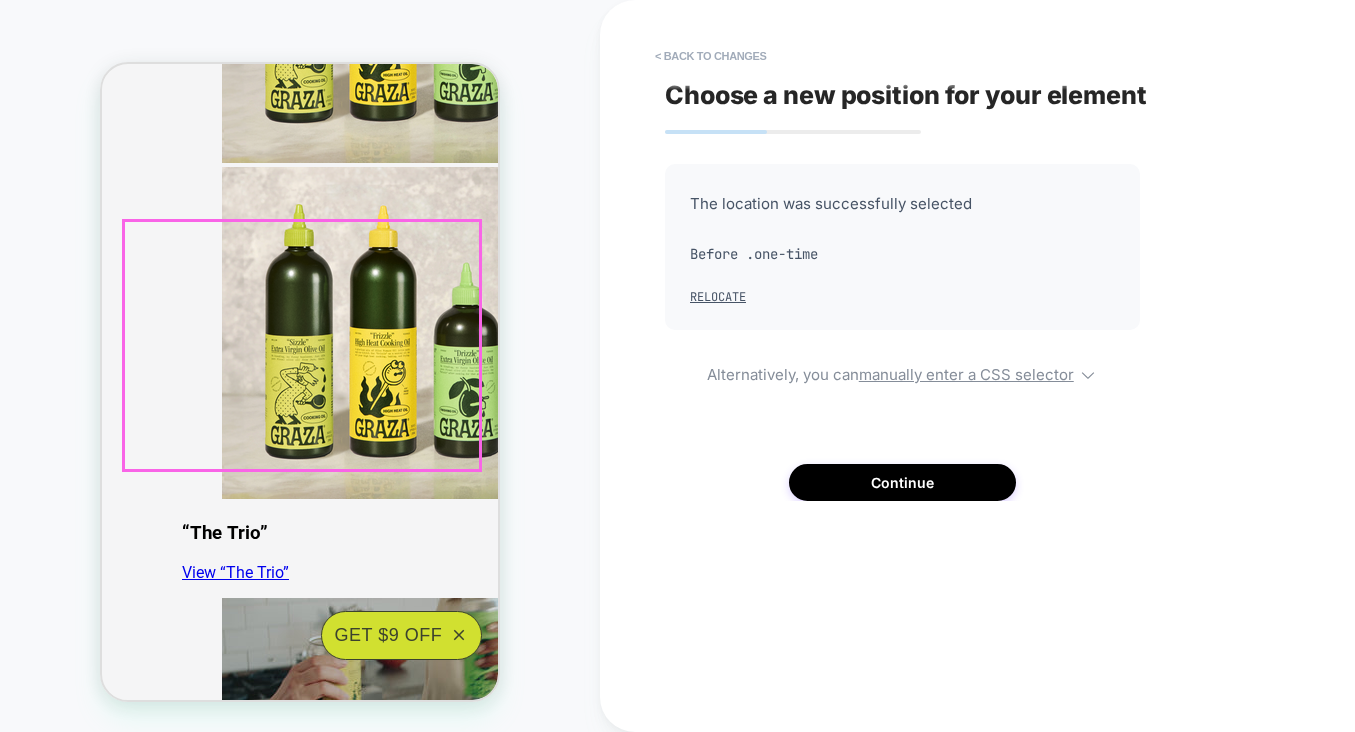 scroll, scrollTop: 908, scrollLeft: 0, axis: vertical 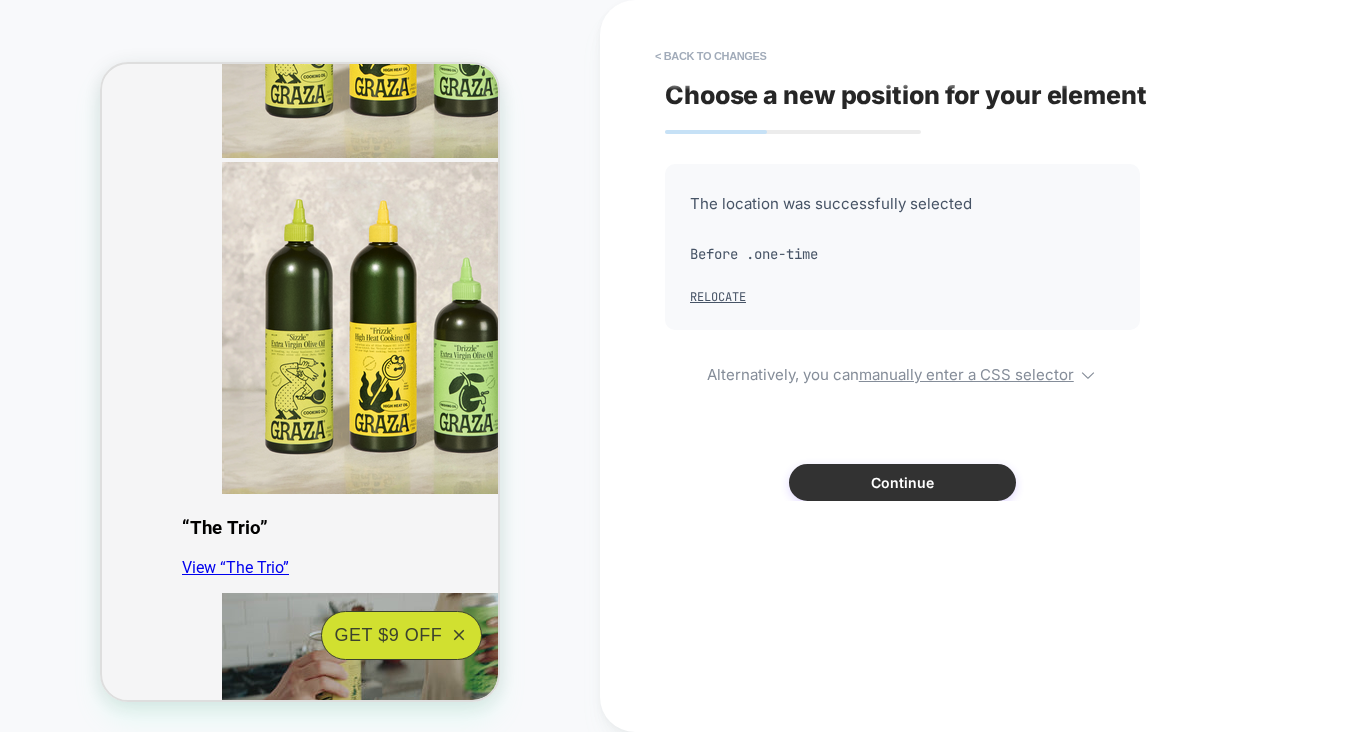 click on "Continue" at bounding box center [902, 482] 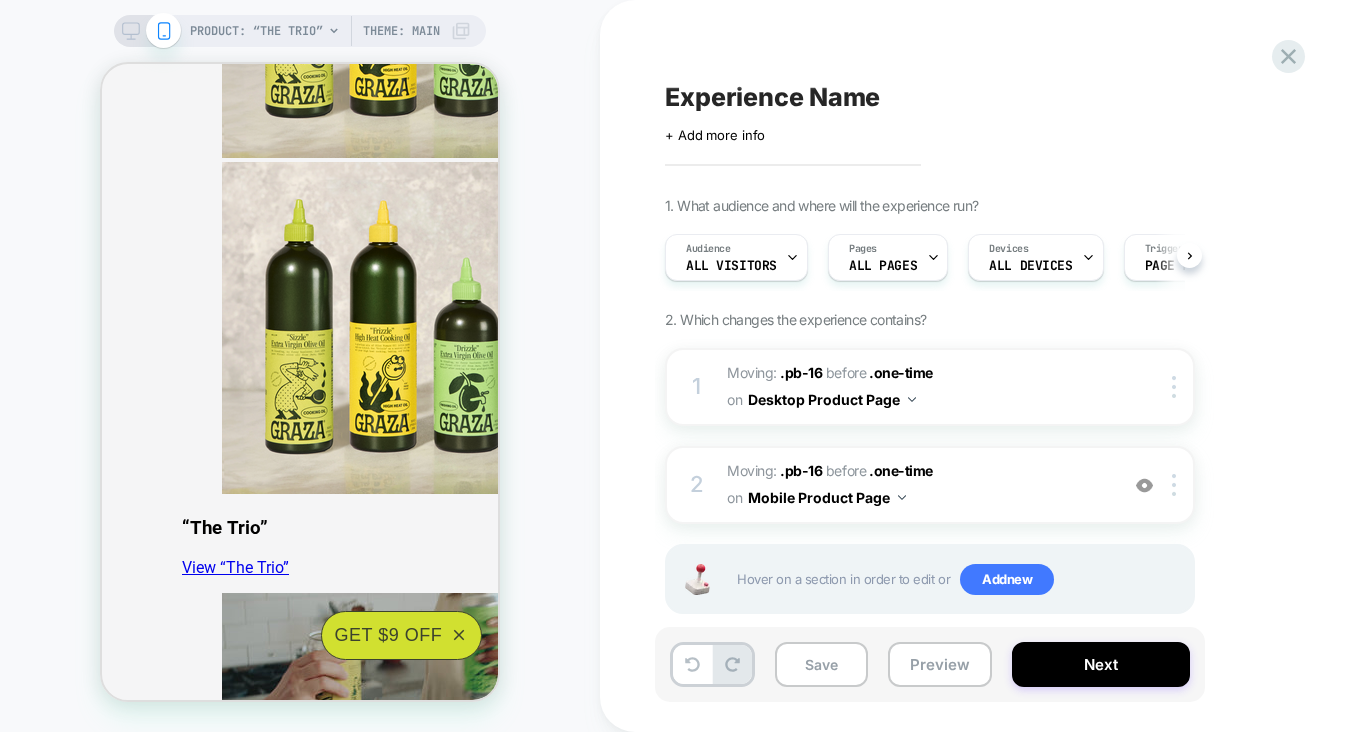 scroll, scrollTop: 0, scrollLeft: 1, axis: horizontal 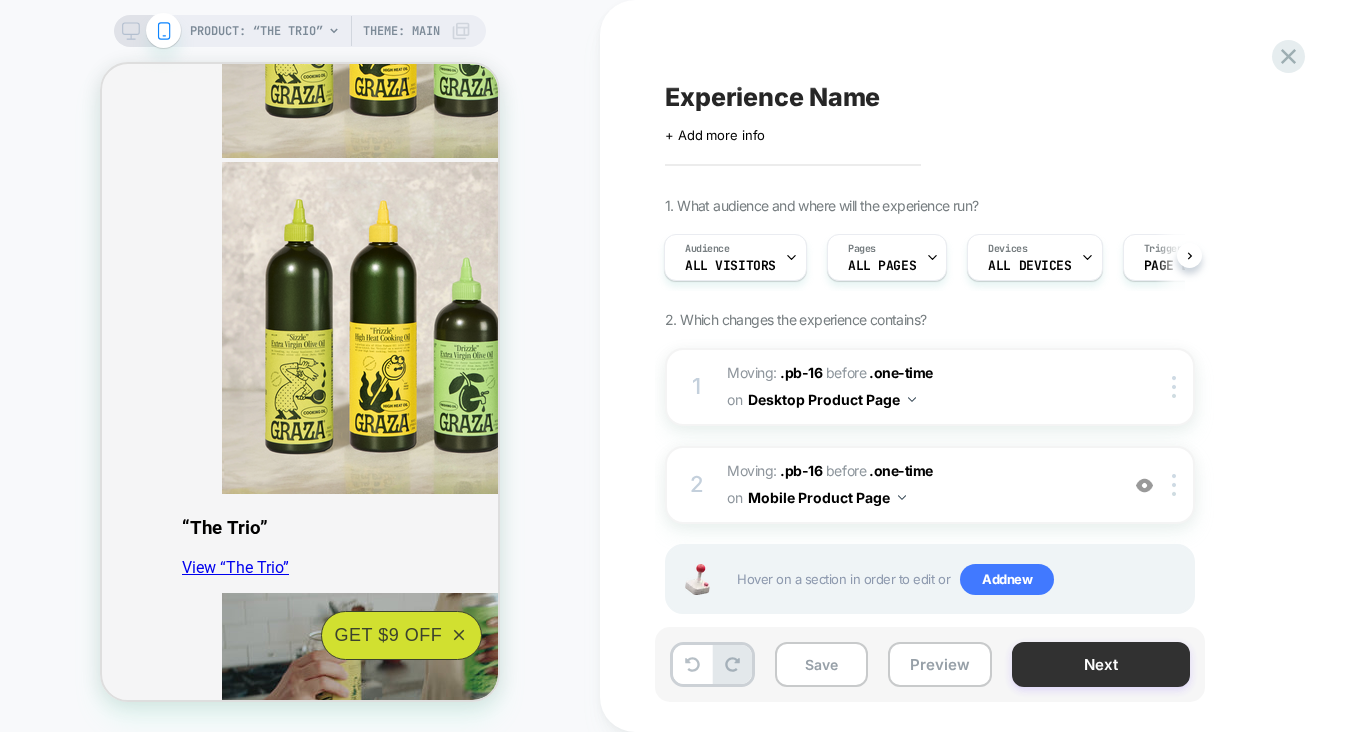 click on "Next" at bounding box center (1101, 664) 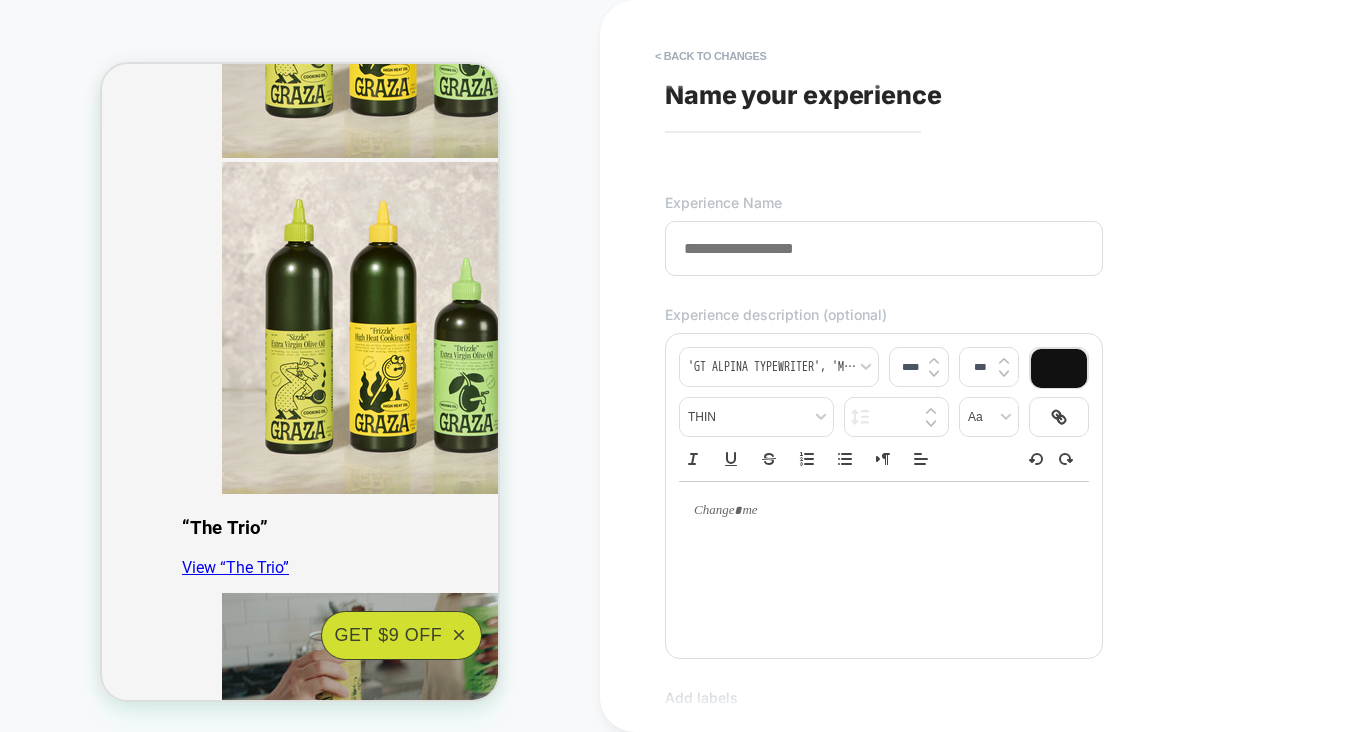 drag, startPoint x: 883, startPoint y: 254, endPoint x: 677, endPoint y: 250, distance: 206.03883 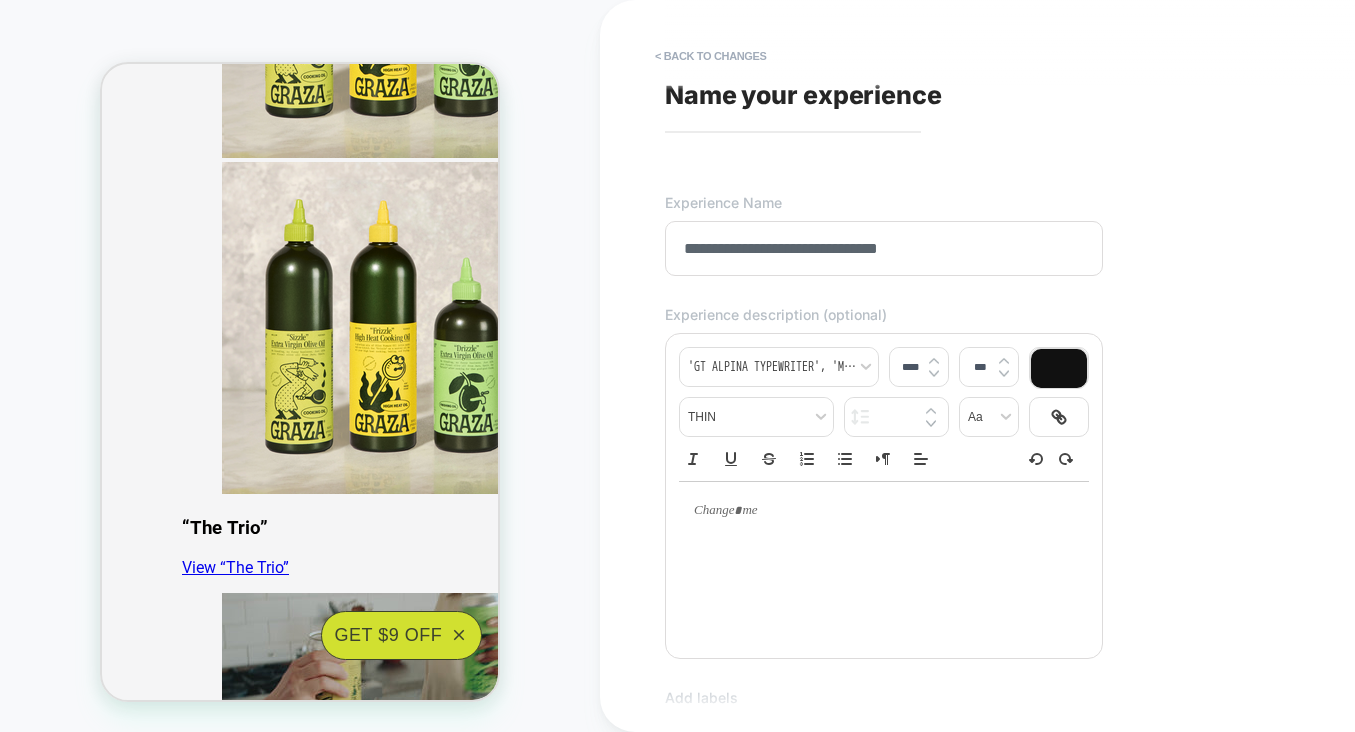 type on "**********" 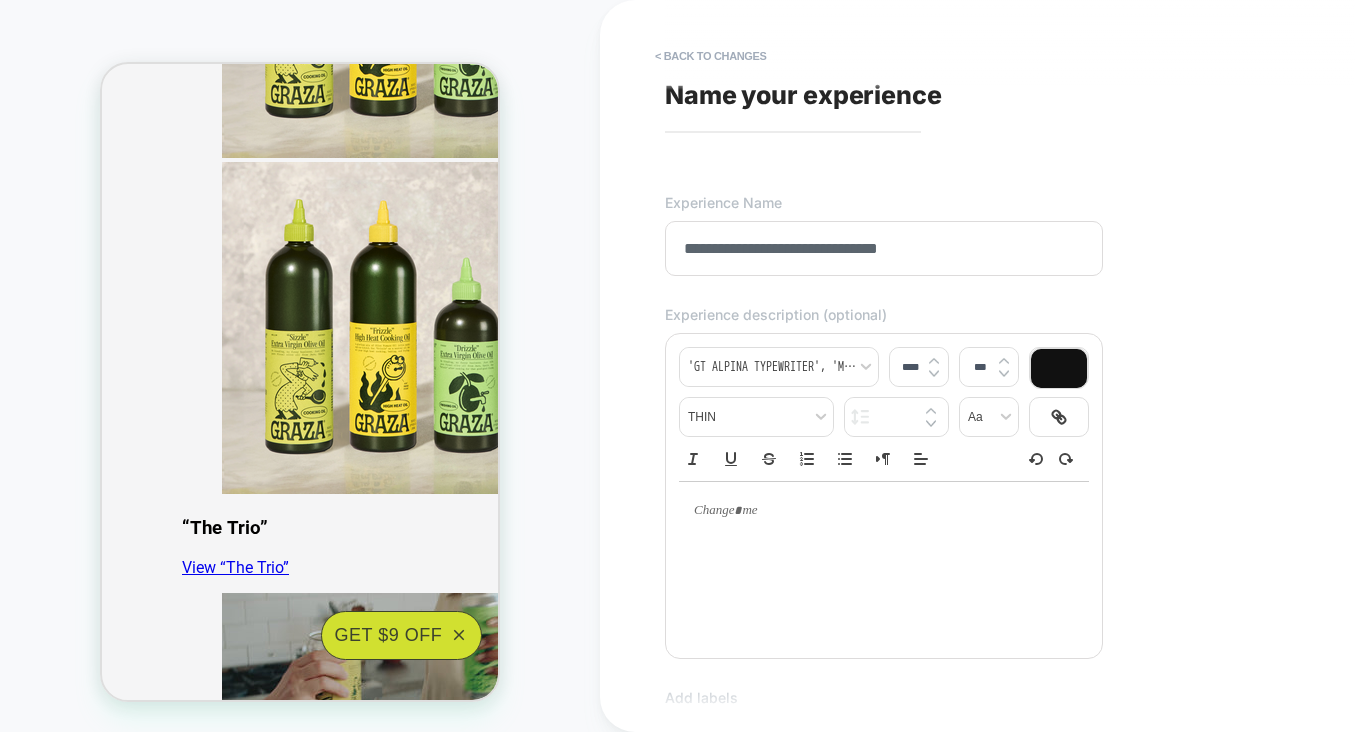 click at bounding box center (876, 511) 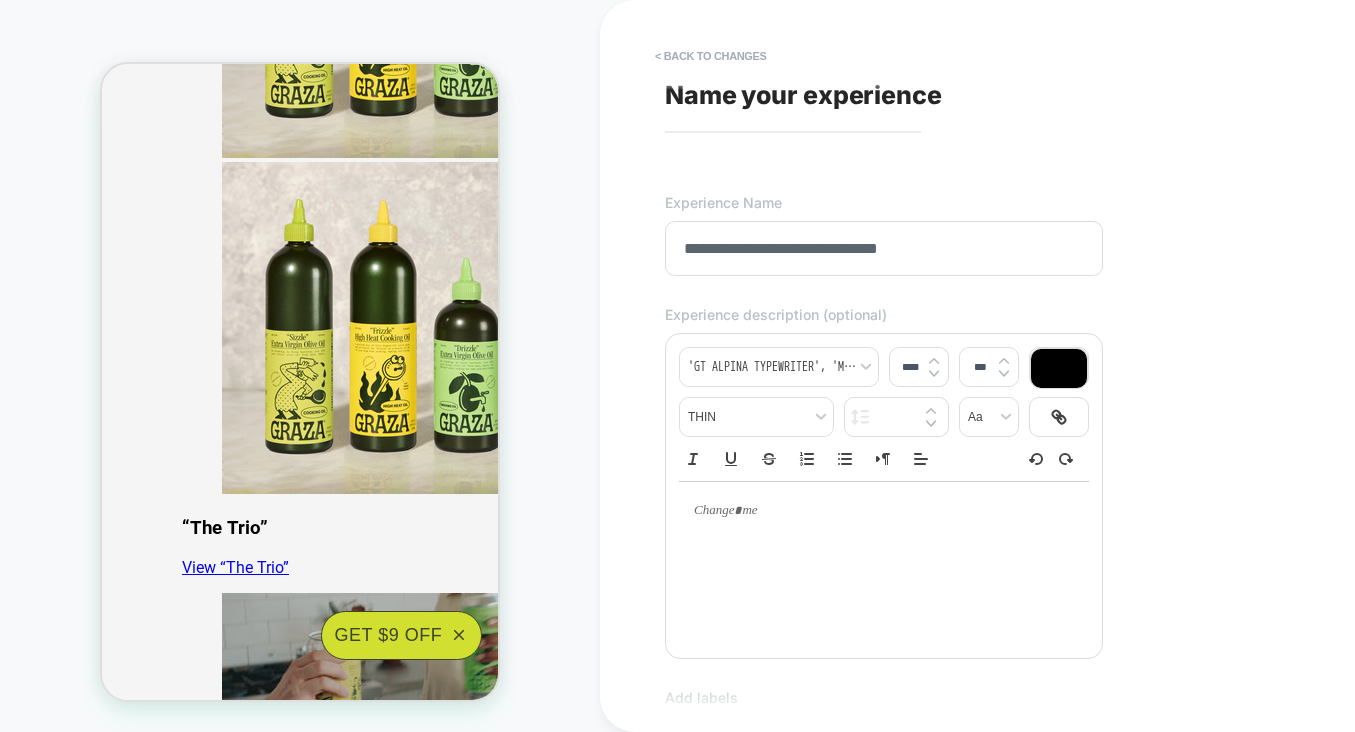 drag, startPoint x: 800, startPoint y: 523, endPoint x: 703, endPoint y: 512, distance: 97.62172 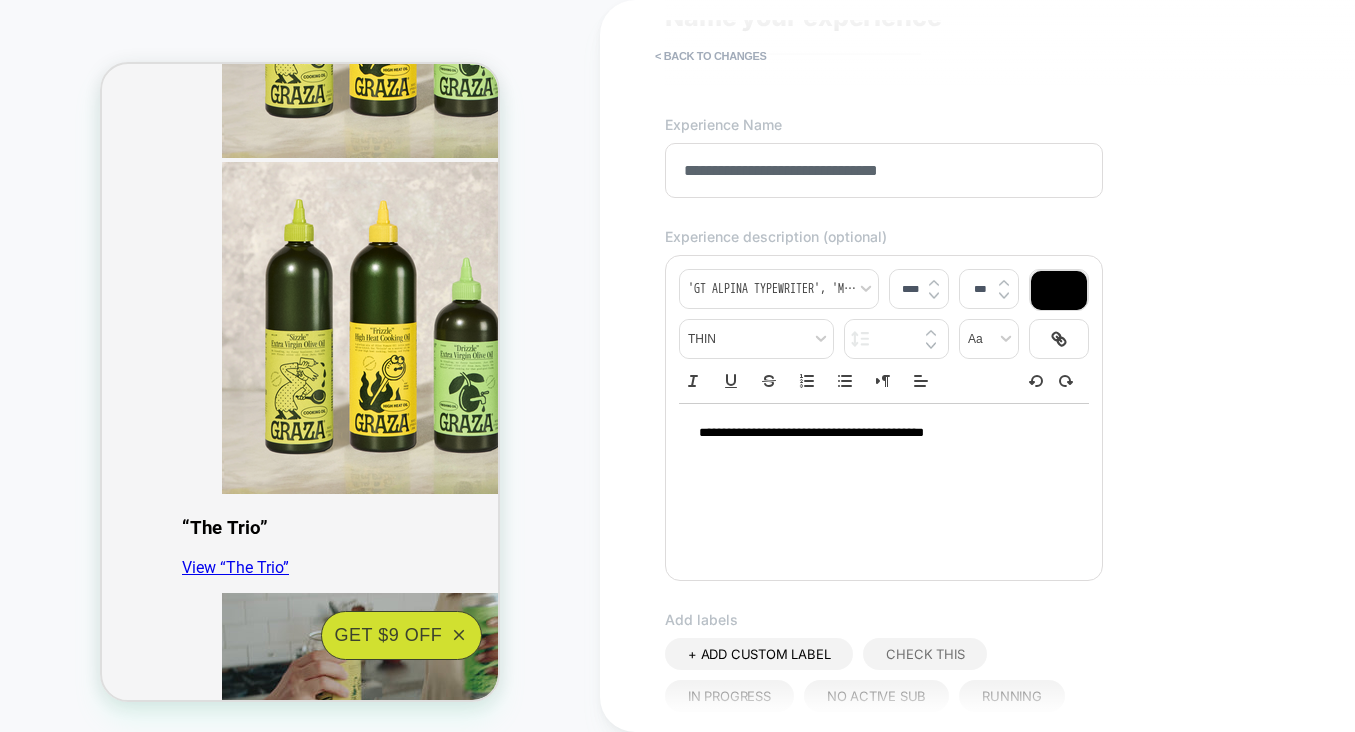 scroll, scrollTop: 584, scrollLeft: 0, axis: vertical 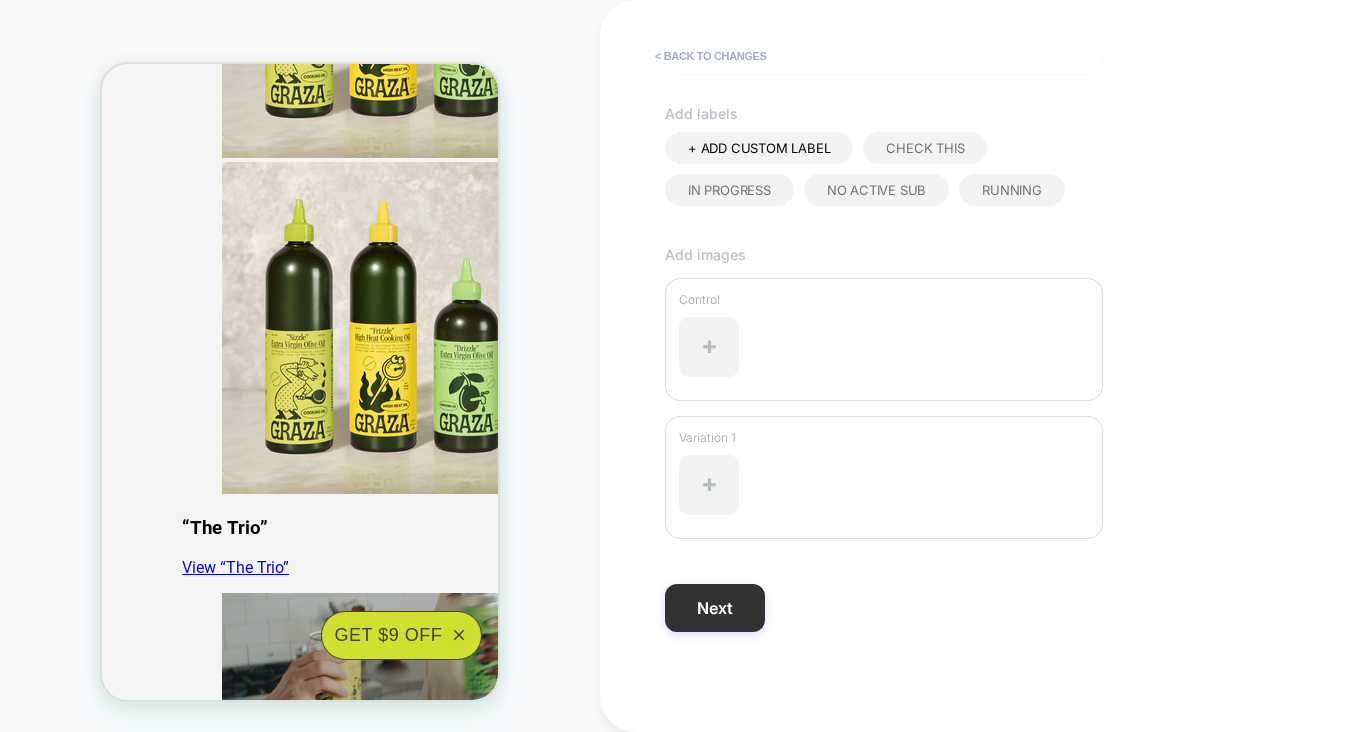 click on "Next" at bounding box center [715, 608] 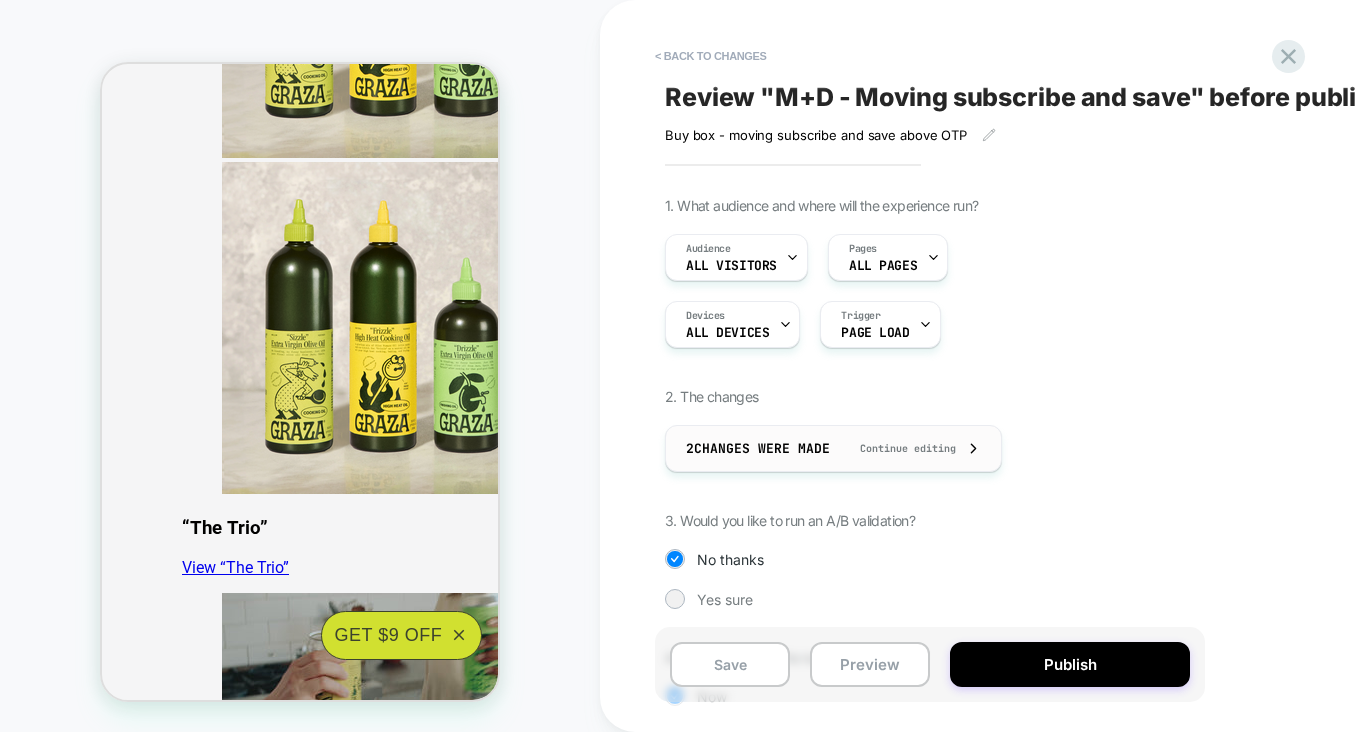 scroll, scrollTop: 143, scrollLeft: 0, axis: vertical 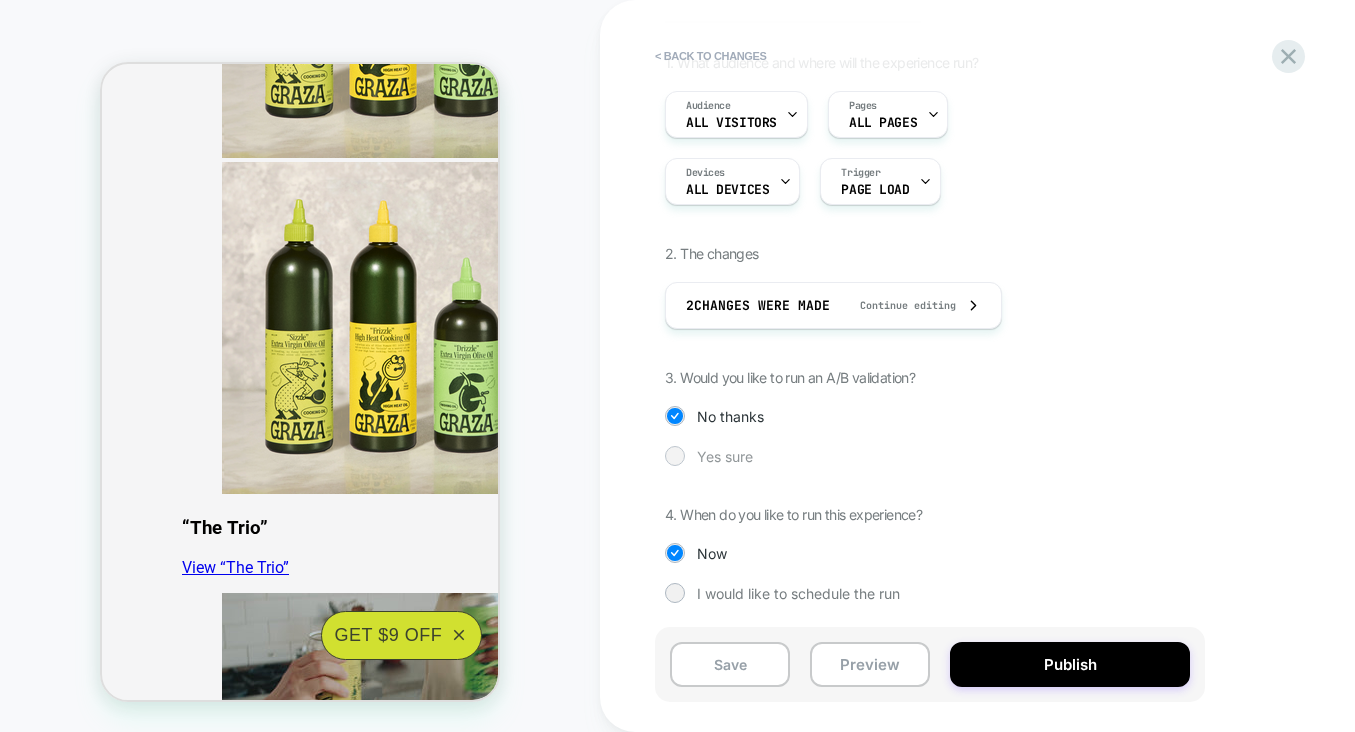 click at bounding box center [674, 455] 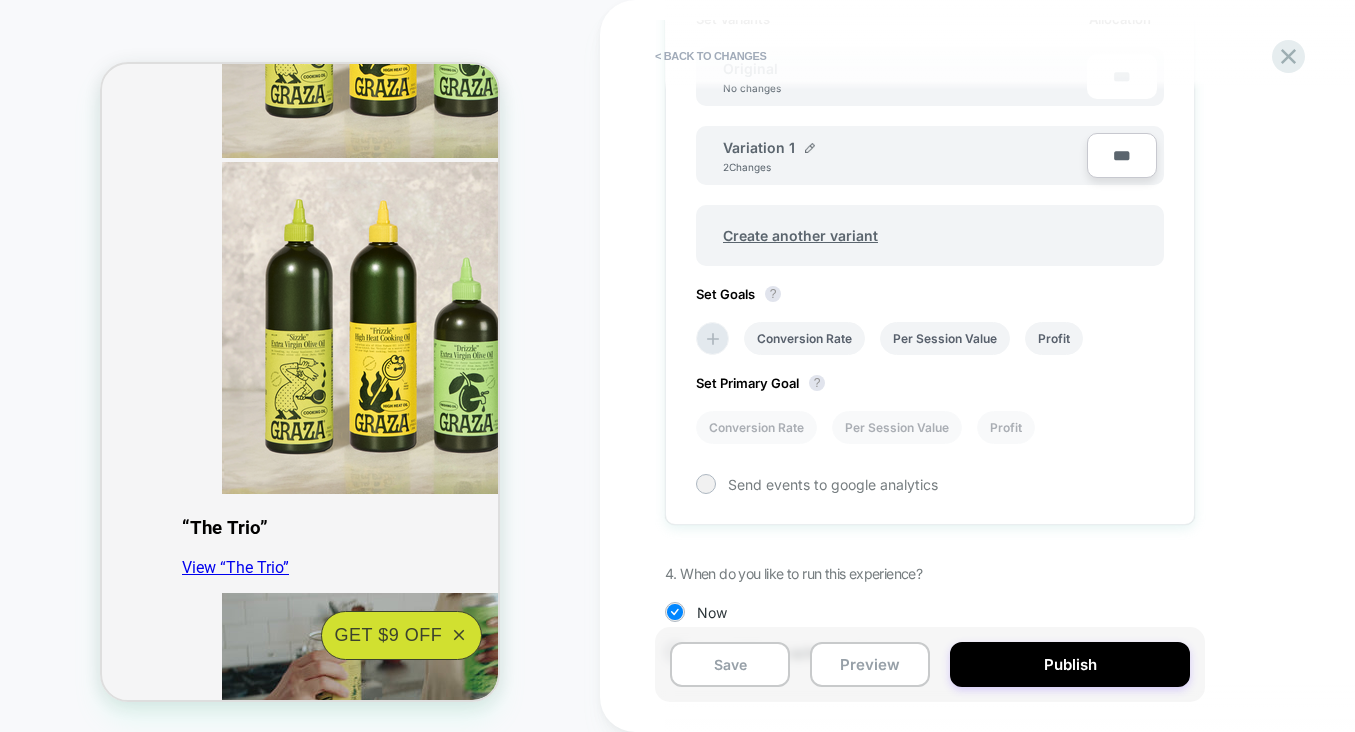 scroll, scrollTop: 709, scrollLeft: 0, axis: vertical 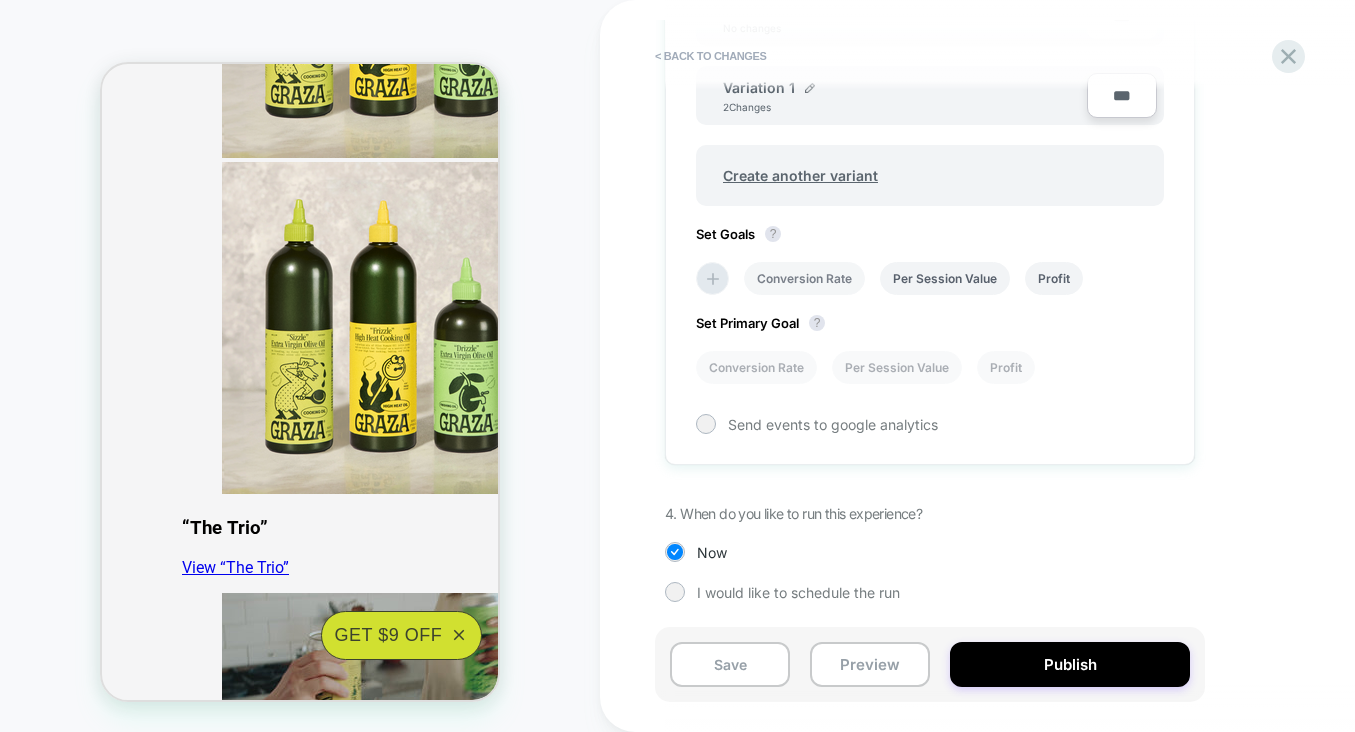 click on "Conversion Rate" at bounding box center (804, 278) 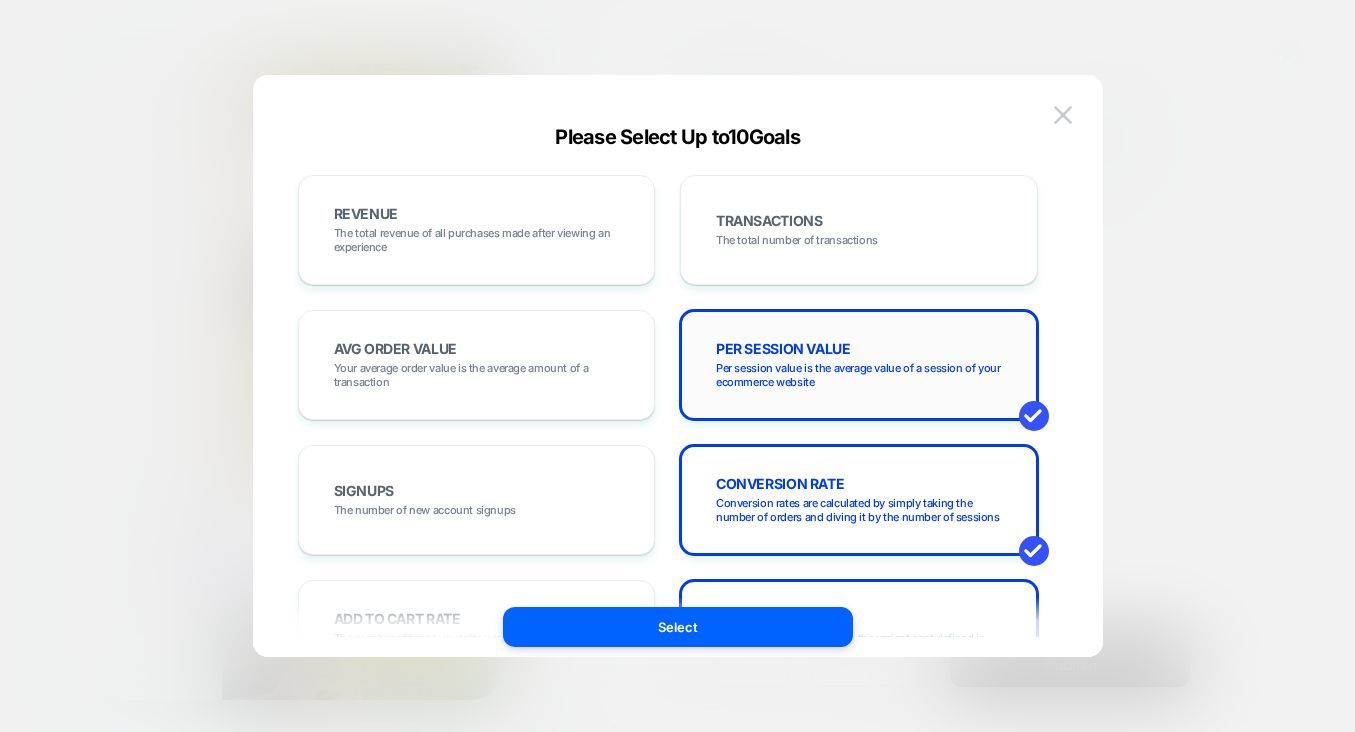 scroll, scrollTop: 102, scrollLeft: 0, axis: vertical 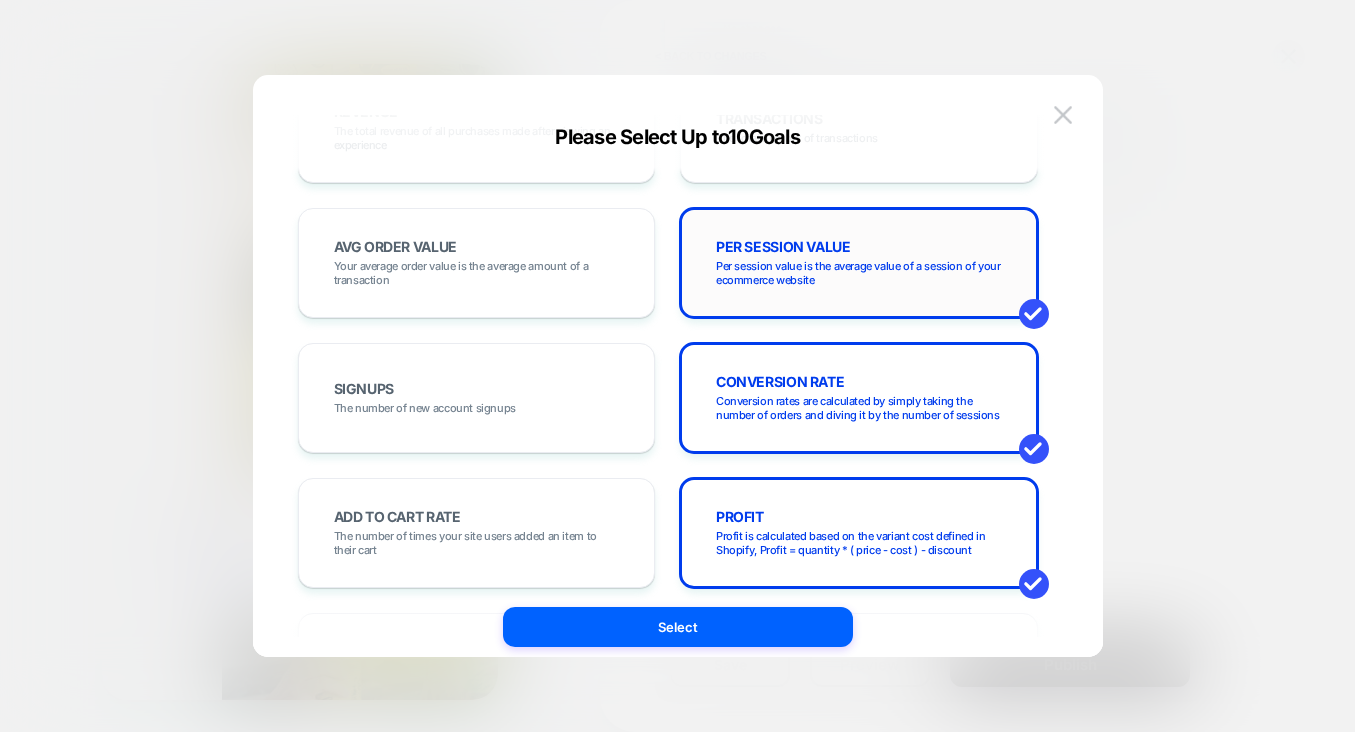 click at bounding box center [1034, 314] 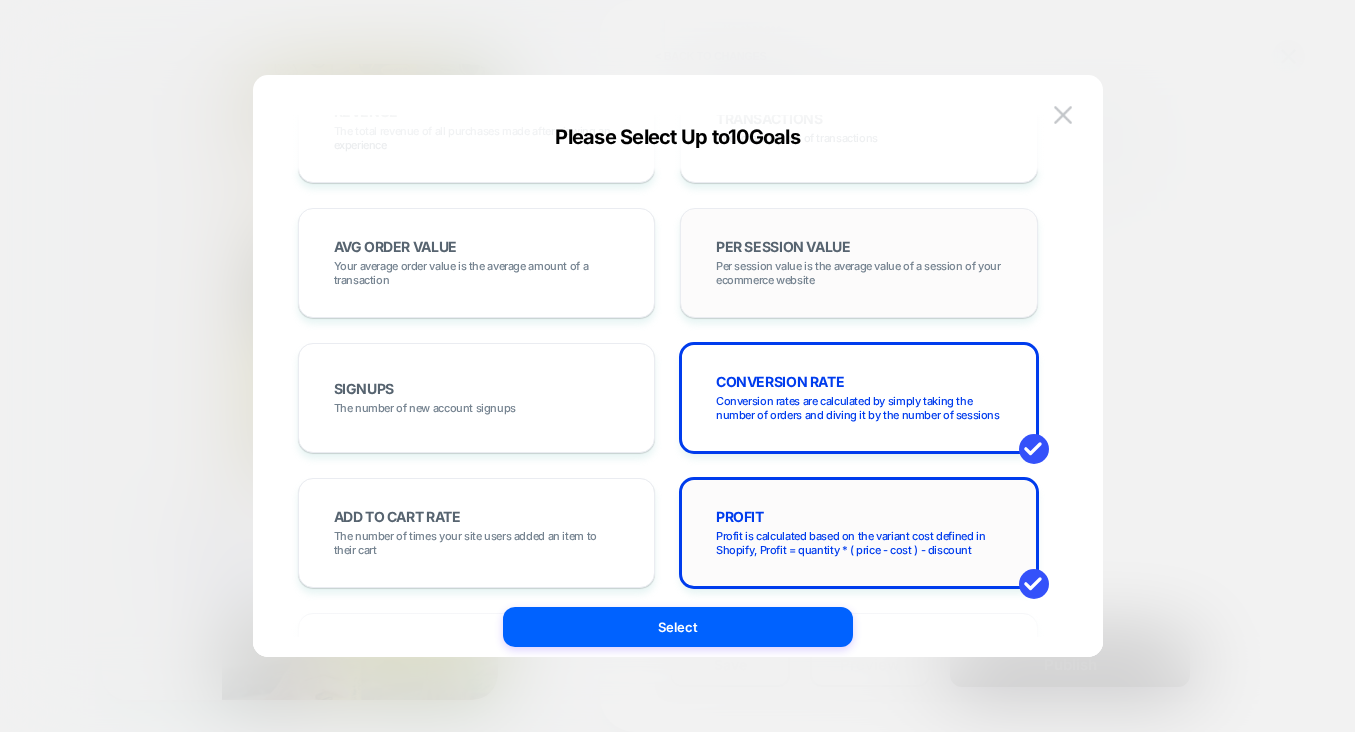 click at bounding box center (1034, 584) 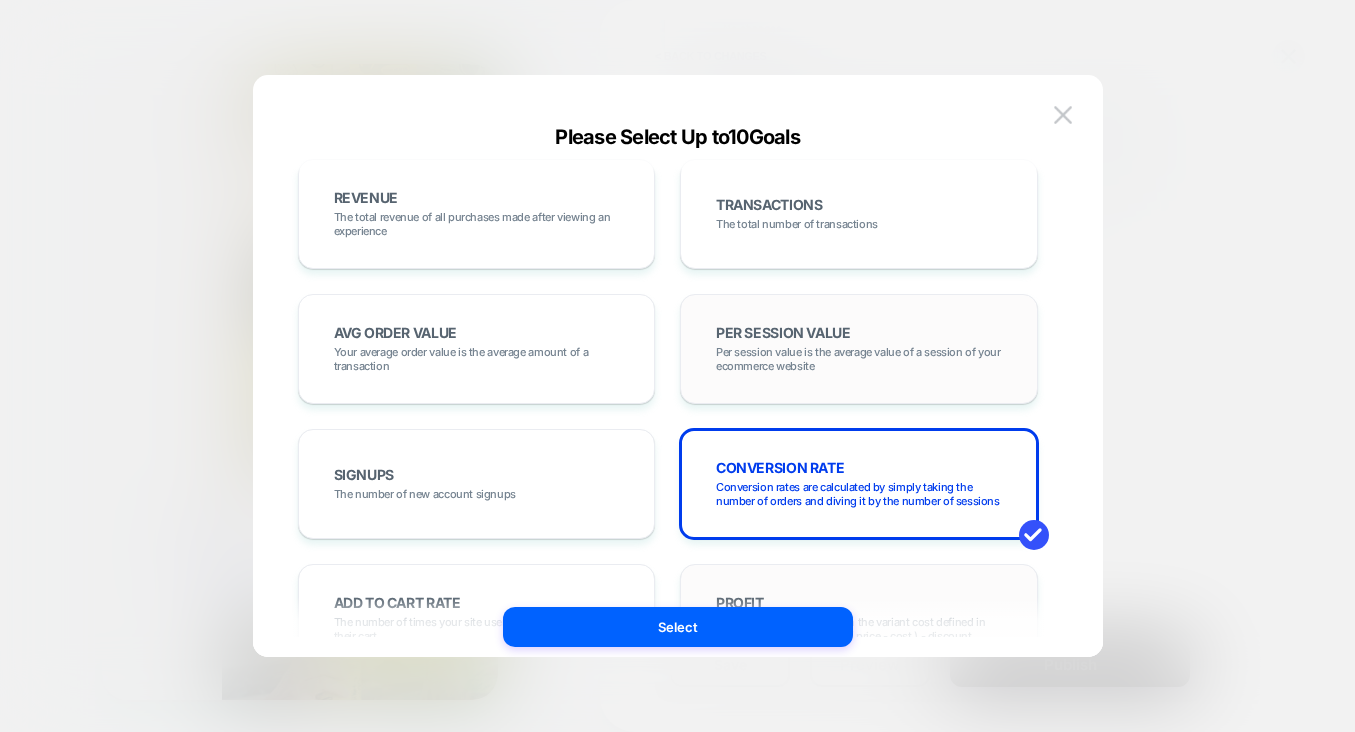 scroll, scrollTop: 0, scrollLeft: 0, axis: both 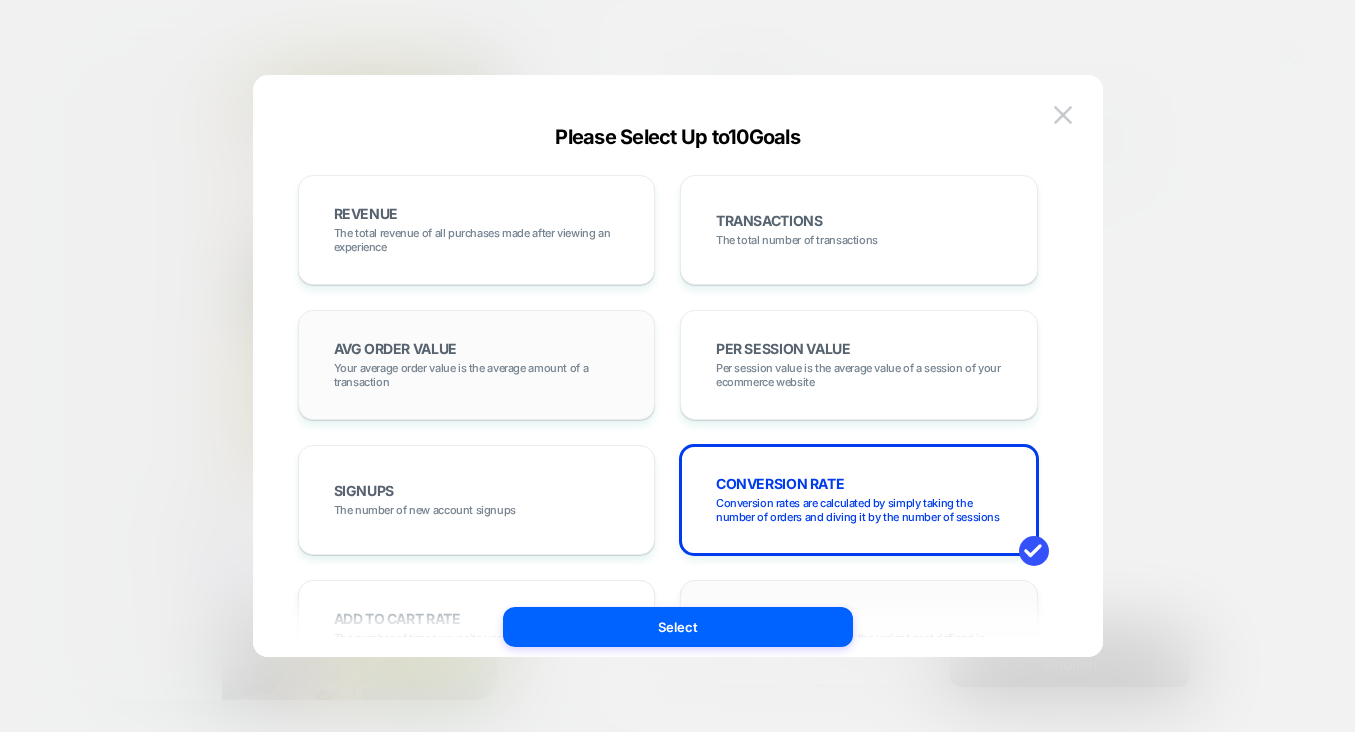 click on "AVG ORDER VALUE Your average order value is the average amount of a transaction" at bounding box center (477, 365) 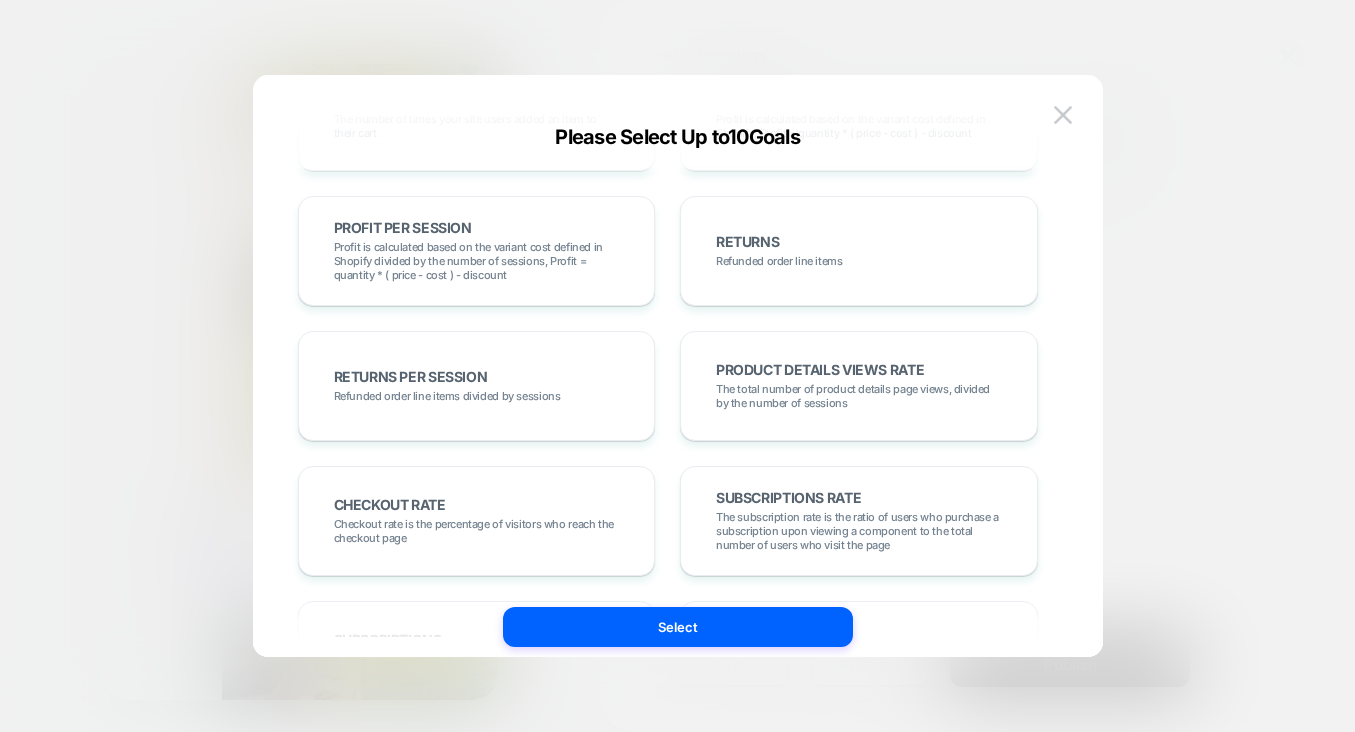 scroll, scrollTop: 522, scrollLeft: 0, axis: vertical 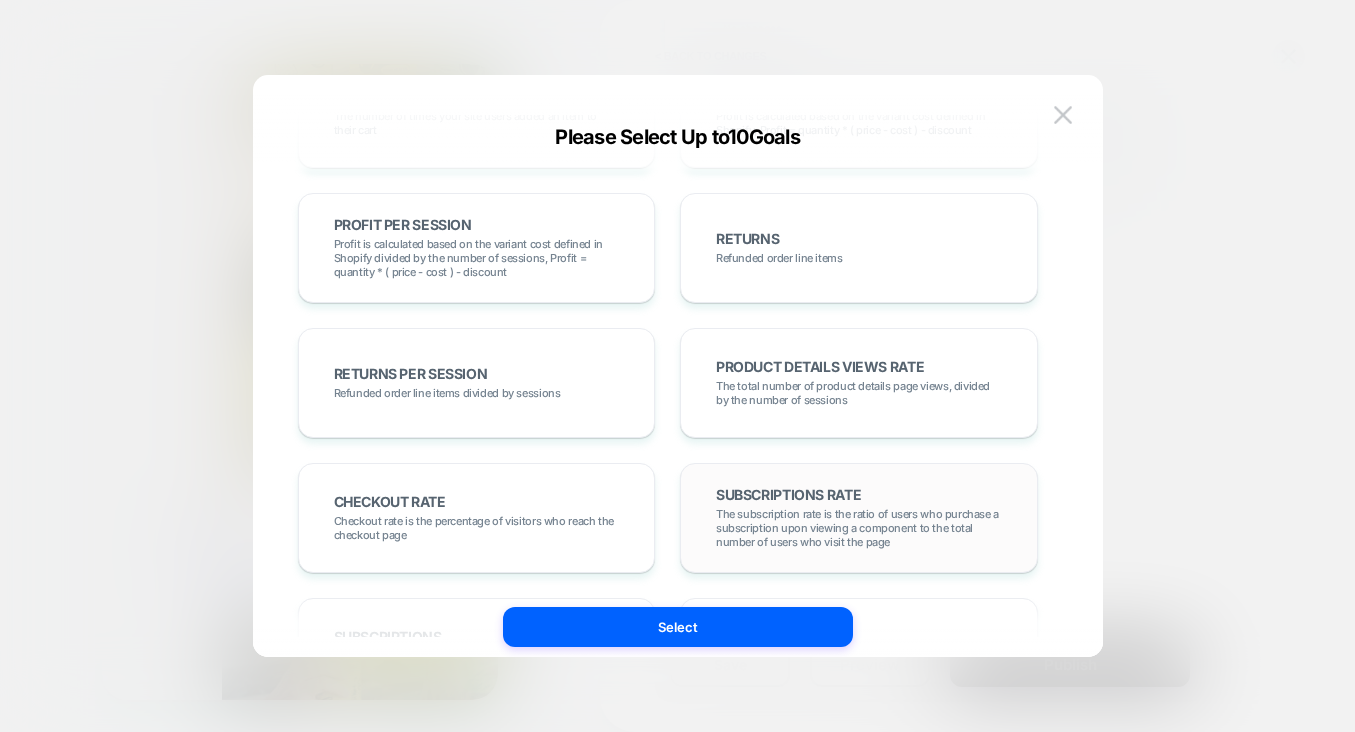 click on "SUBSCRIPTIONS RATE The subscription rate is the ratio of users who purchase a subscription upon viewing a component to the total number of users who visit the page" at bounding box center [859, 518] 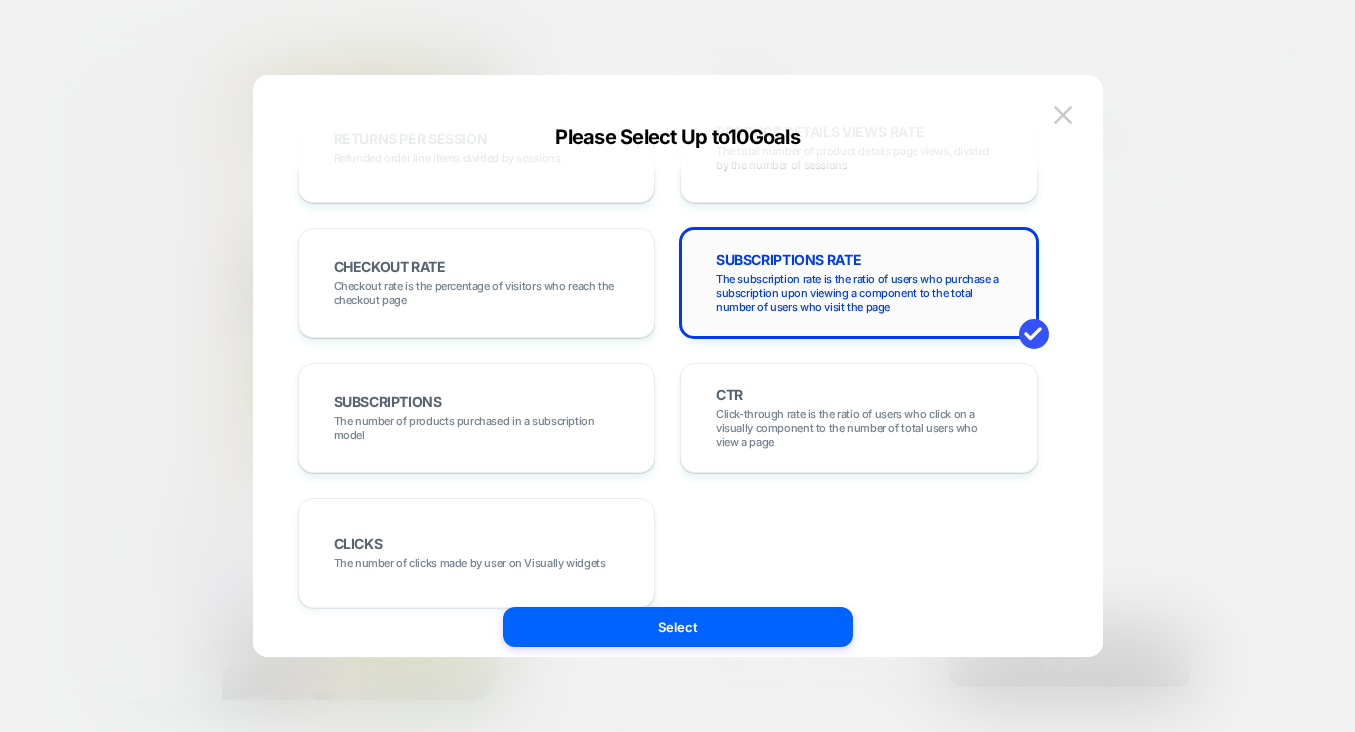 scroll, scrollTop: 767, scrollLeft: 0, axis: vertical 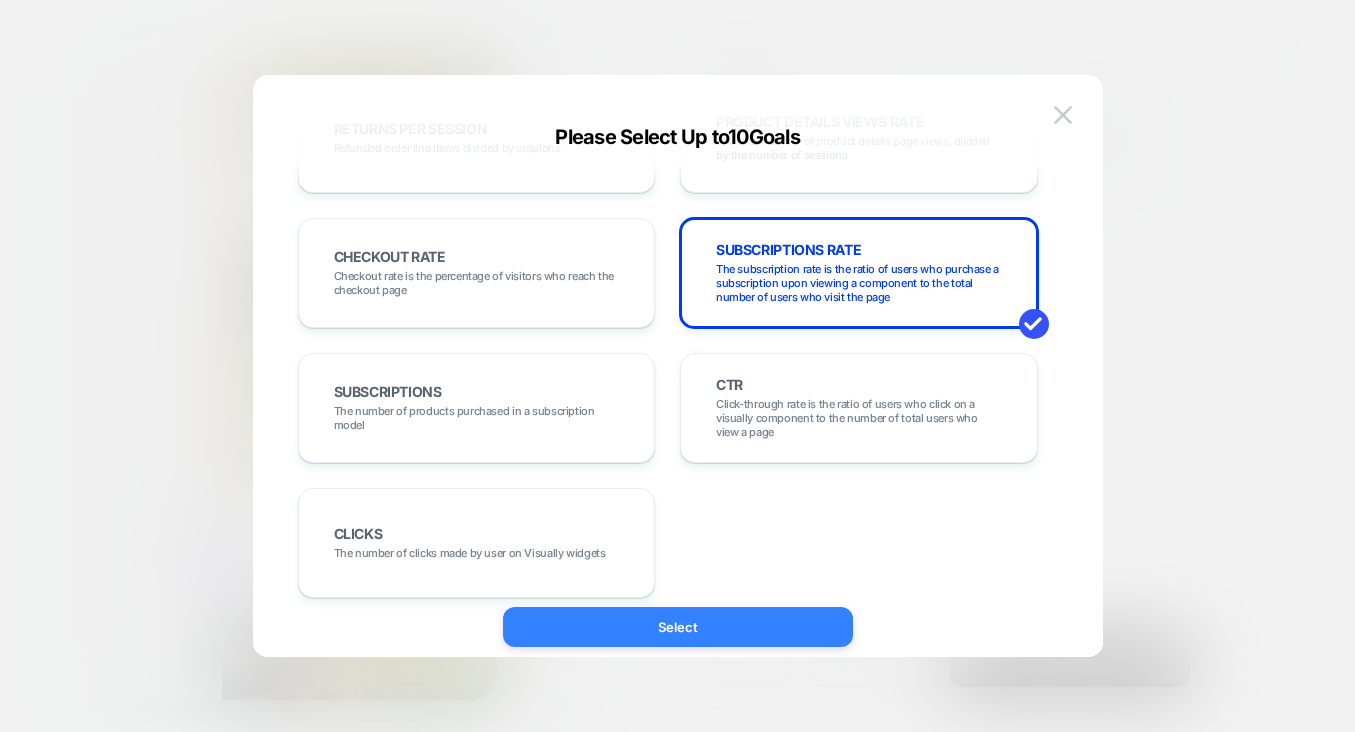 click on "Select" at bounding box center (678, 627) 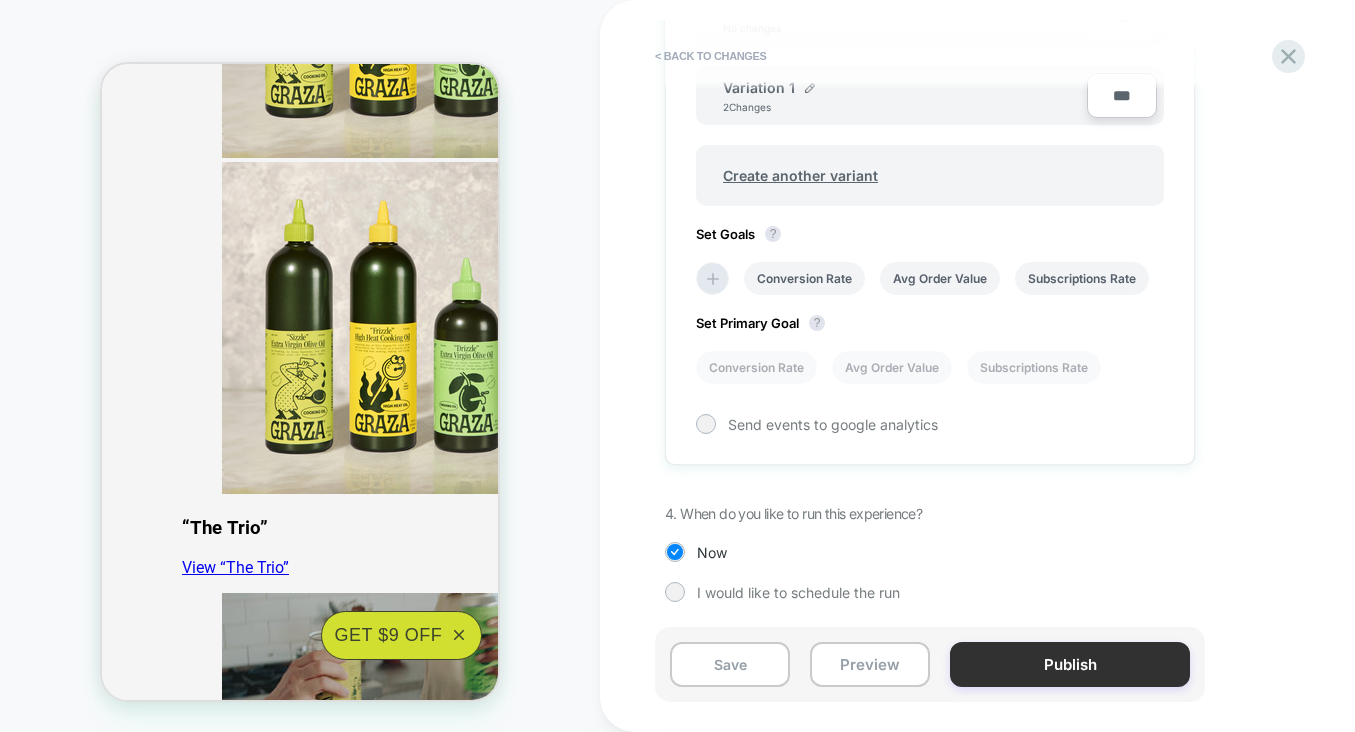 click on "Publish" at bounding box center [1070, 664] 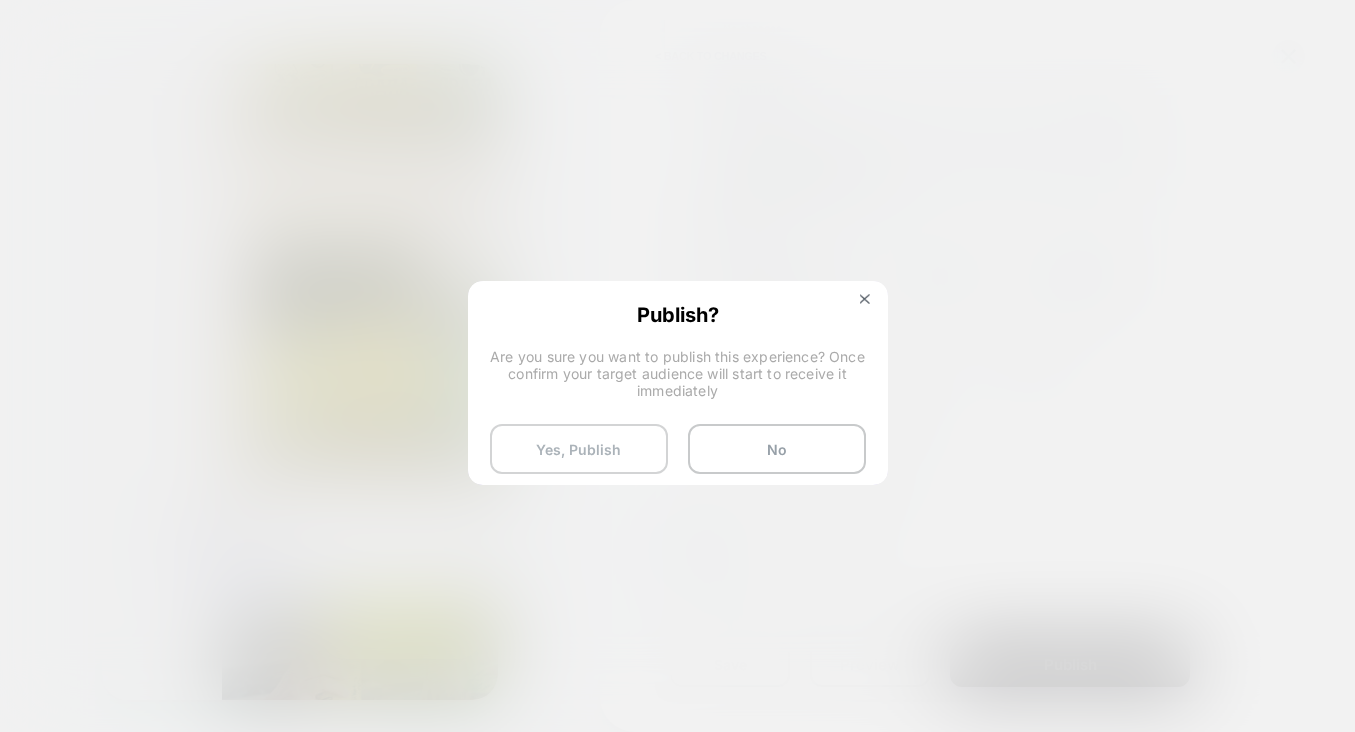 click on "Yes, Publish" at bounding box center (579, 449) 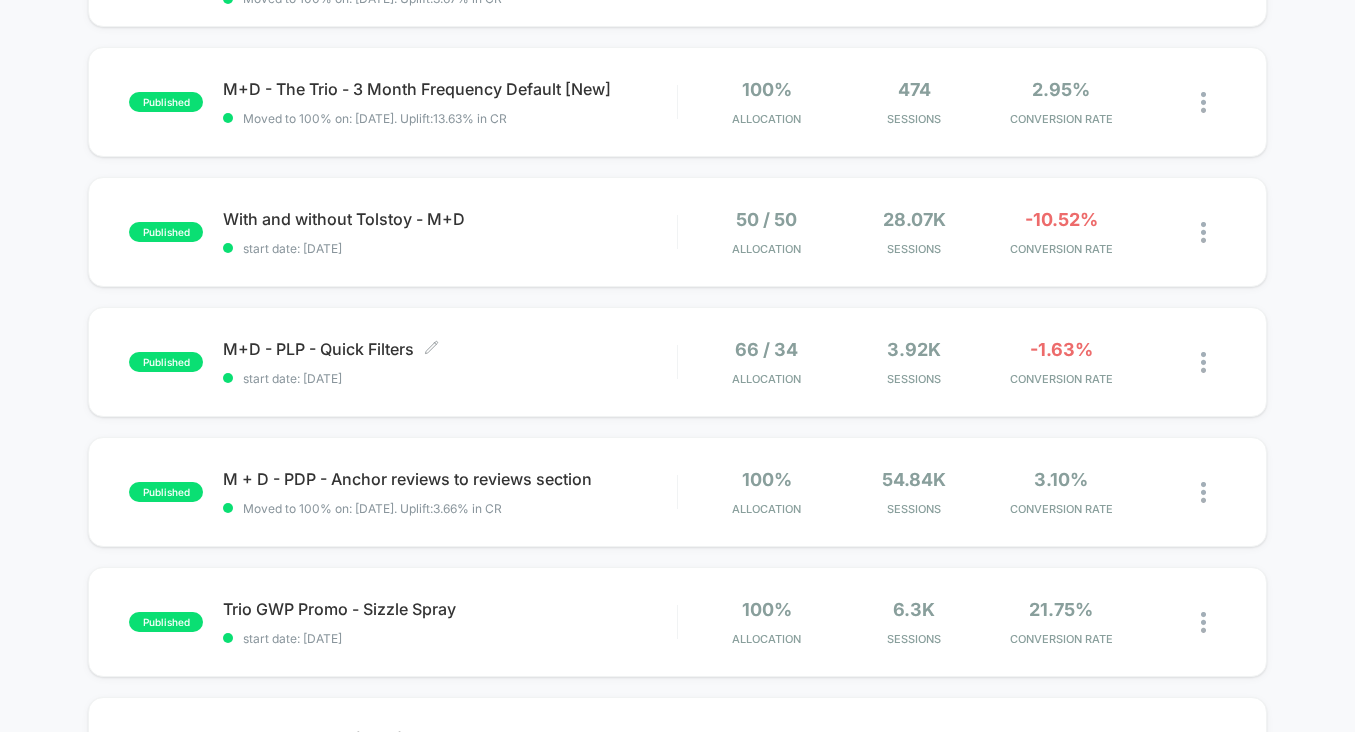 scroll, scrollTop: 705, scrollLeft: 0, axis: vertical 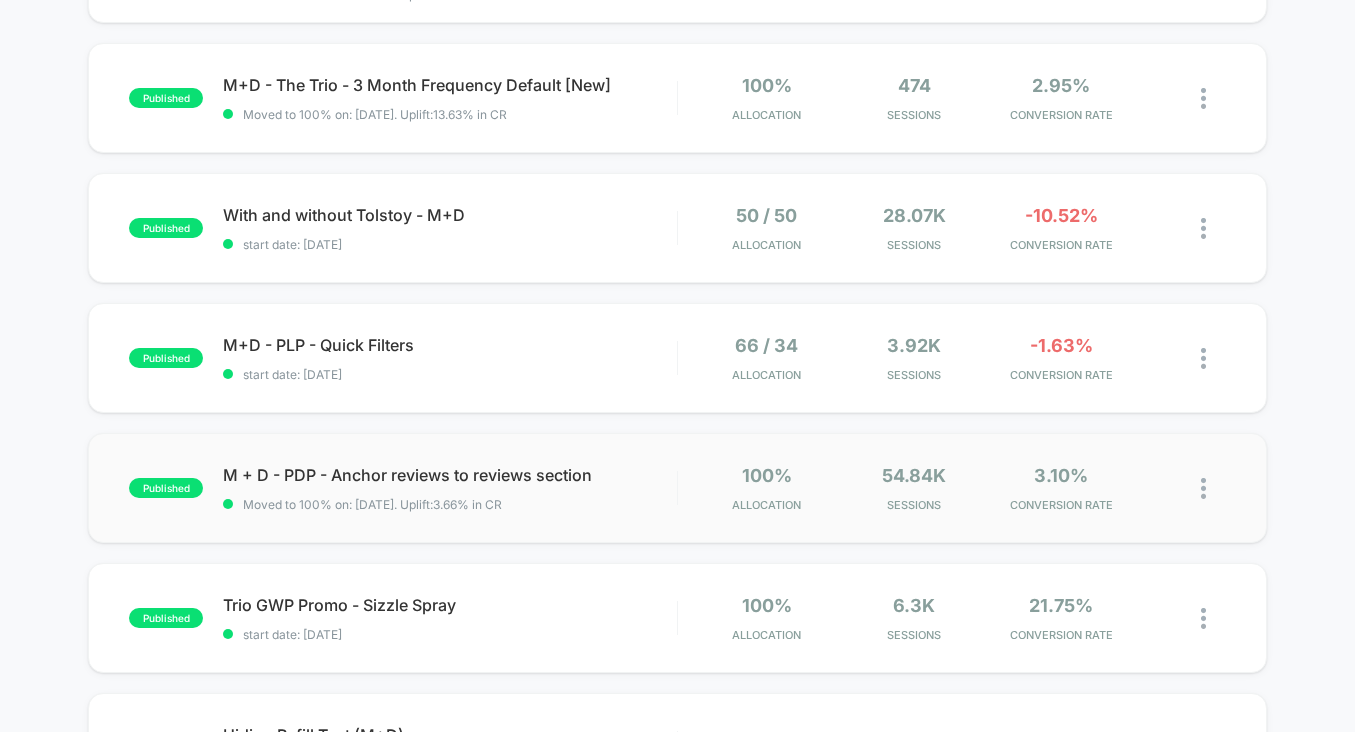 click on "published M + D - PDP - Anchor reviews to reviews section Moved to 100% on:   [DATE] . Uplift: 3.66% in CR 100% Allocation 54.84k Sessions 3.10% CONVERSION RATE" at bounding box center (677, 488) 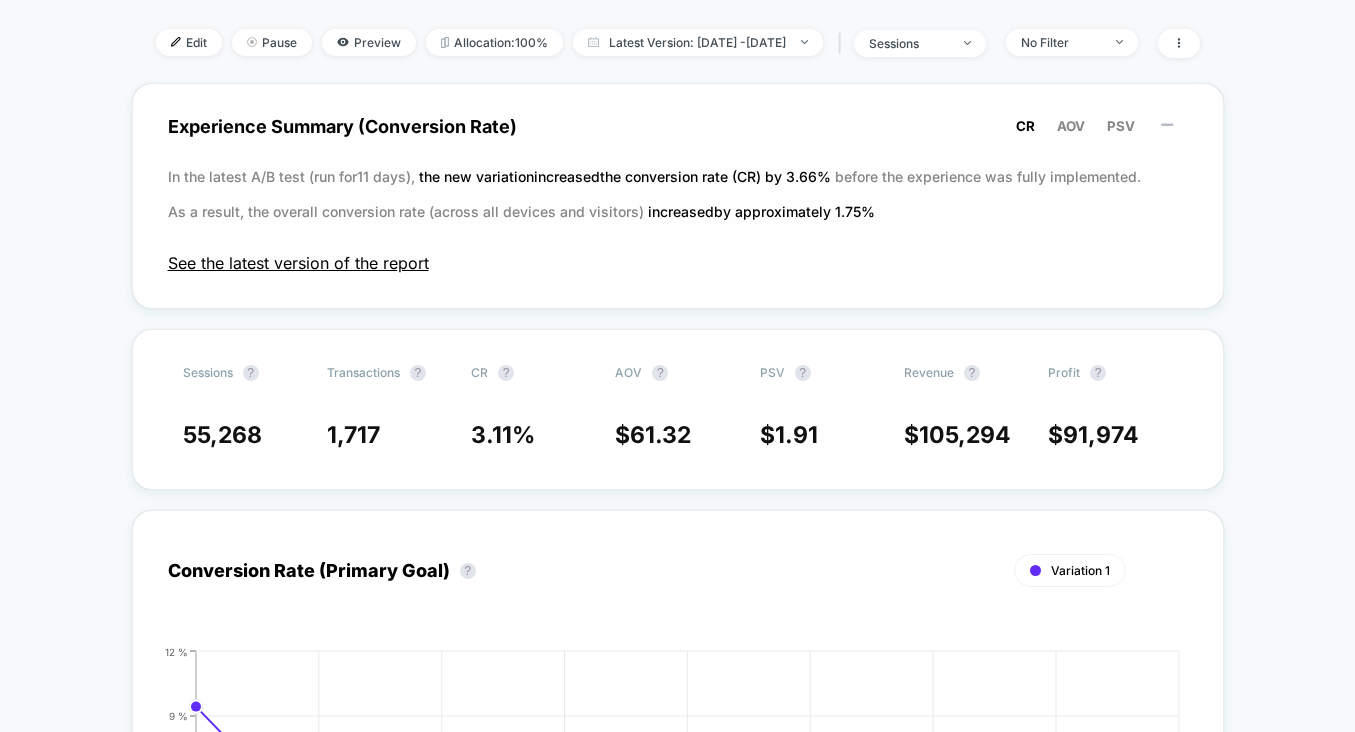 scroll, scrollTop: 0, scrollLeft: 0, axis: both 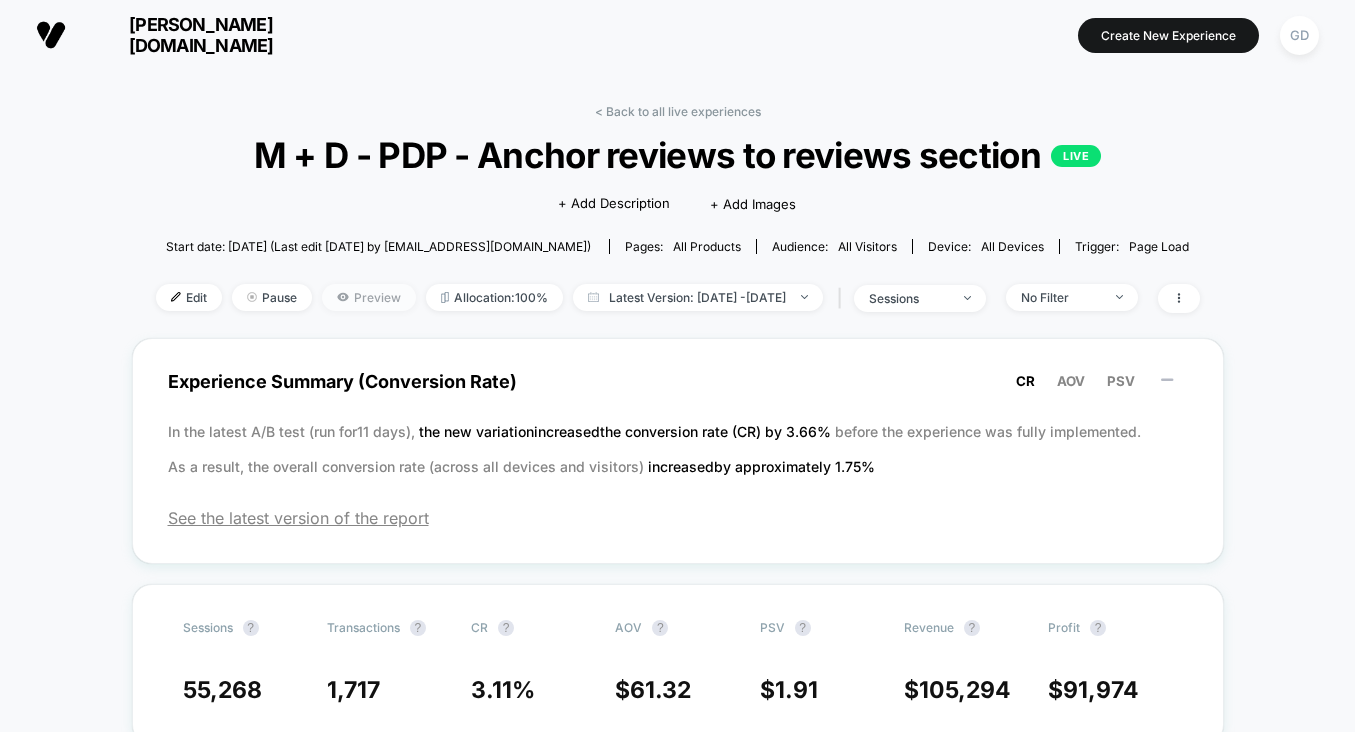click on "Preview" at bounding box center [369, 297] 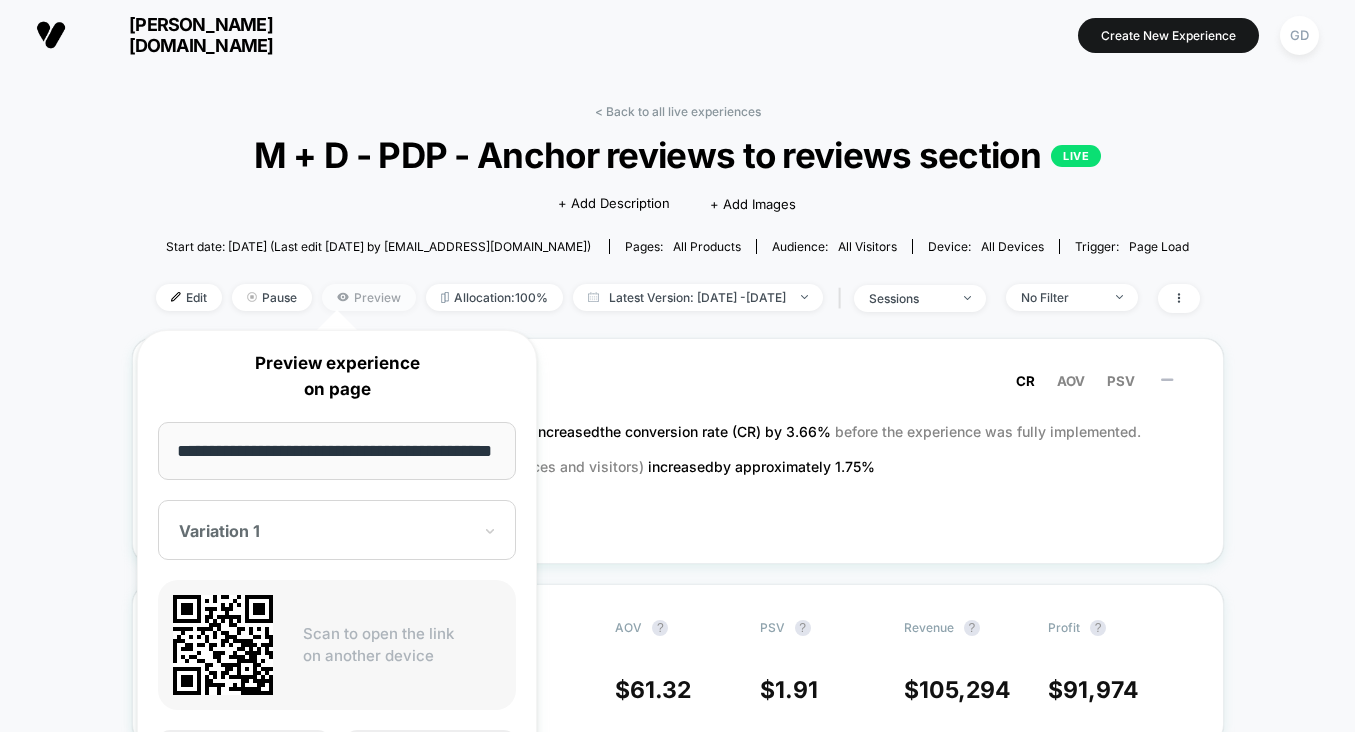 scroll, scrollTop: 0, scrollLeft: 37, axis: horizontal 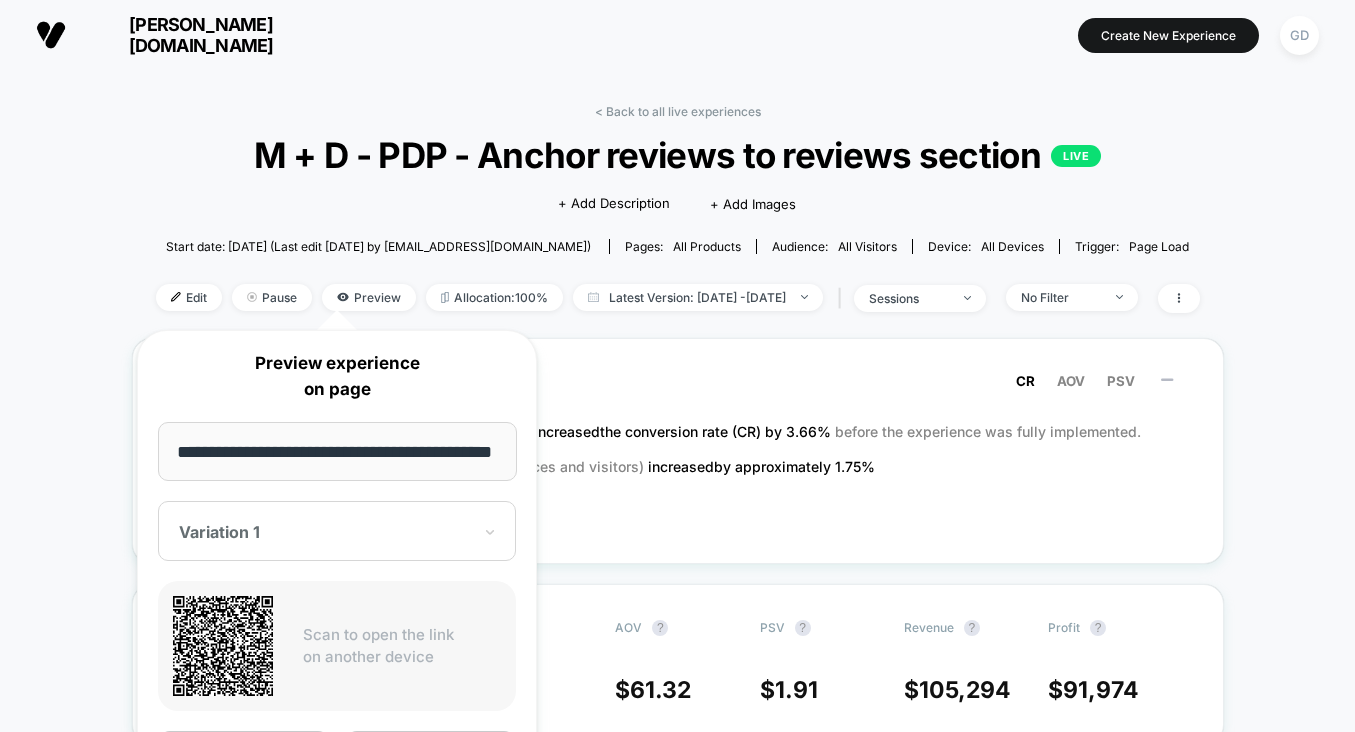 drag, startPoint x: 501, startPoint y: 447, endPoint x: 163, endPoint y: 409, distance: 340.1294 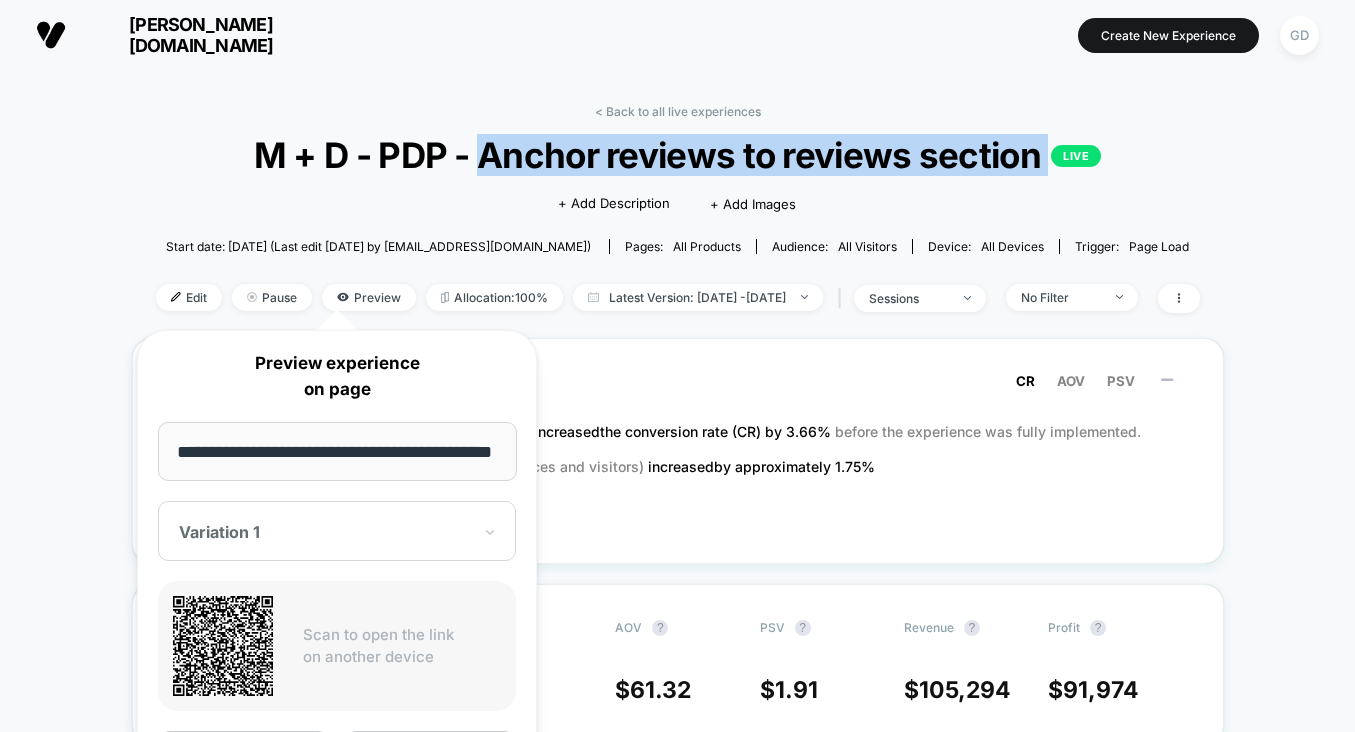 drag, startPoint x: 485, startPoint y: 159, endPoint x: 562, endPoint y: 190, distance: 83.00603 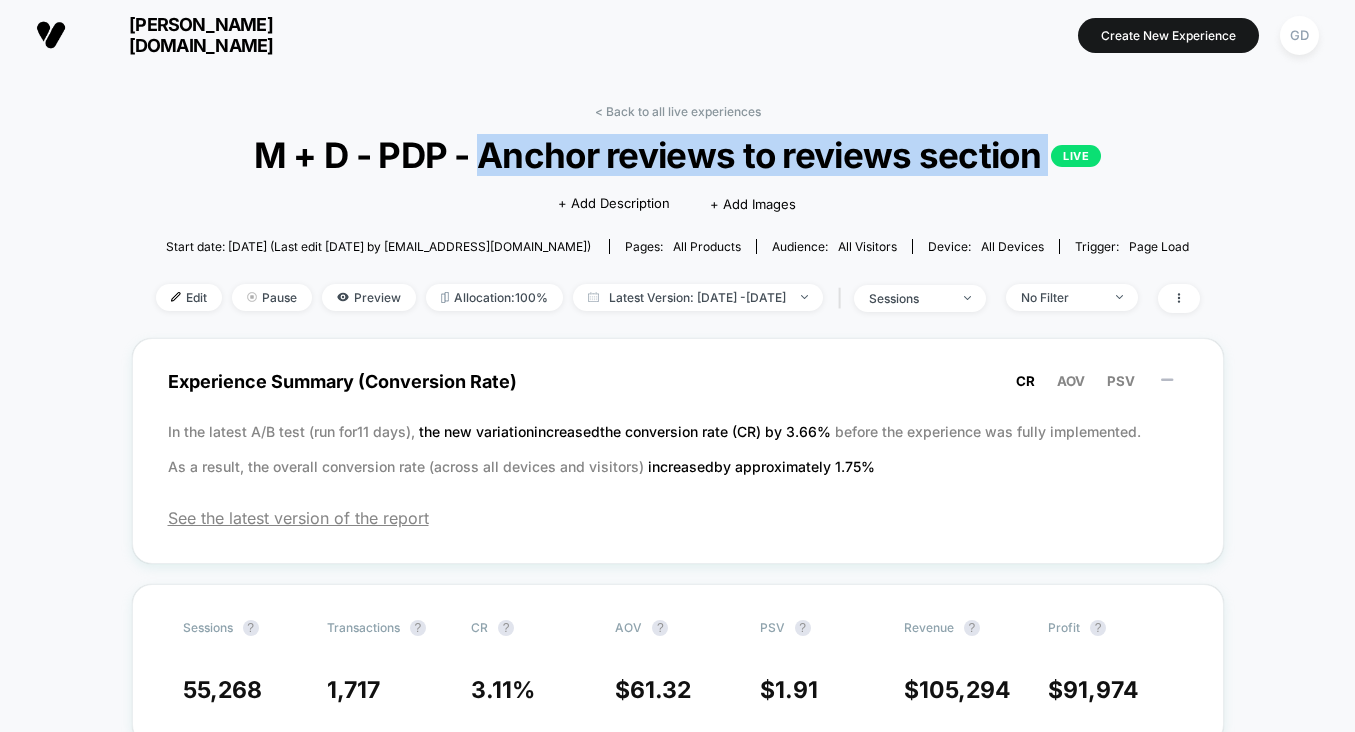 copy on "Anchor reviews to reviews section LIVE Click to edit experience details" 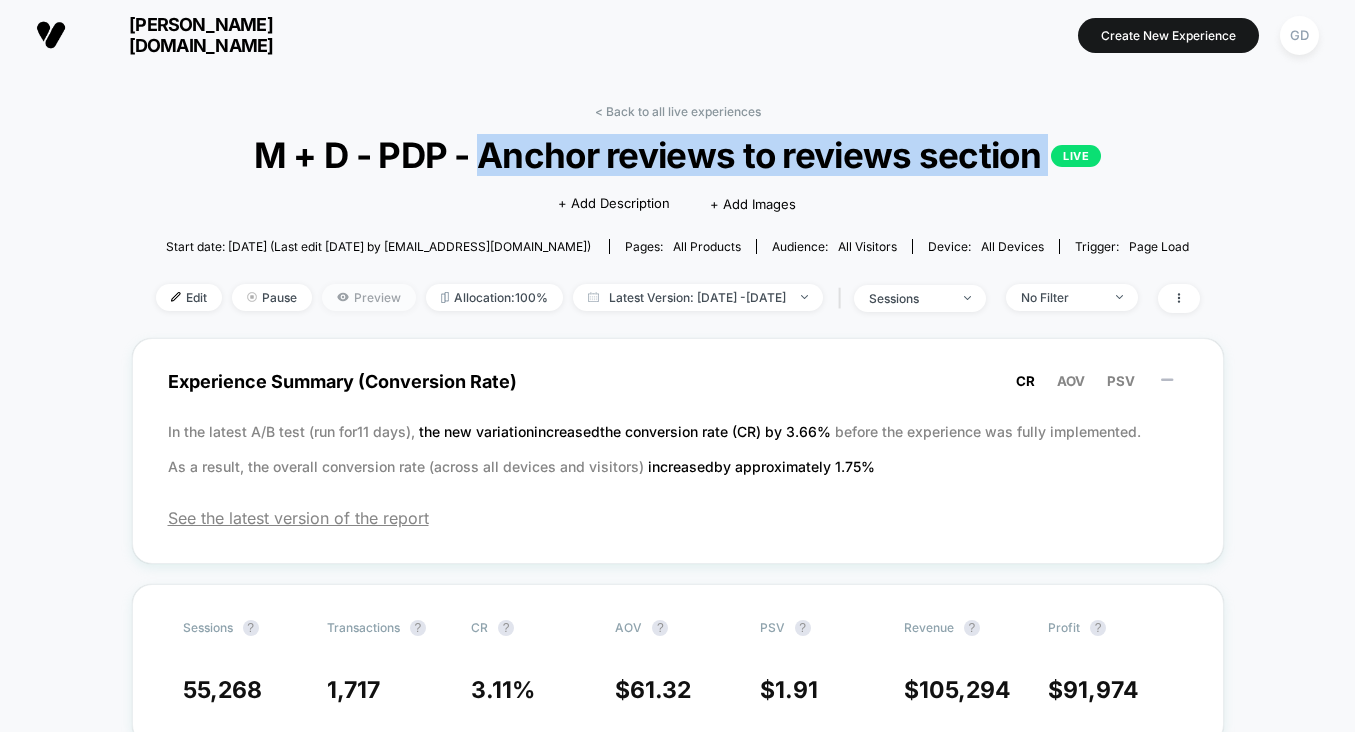 click on "Preview" at bounding box center [369, 297] 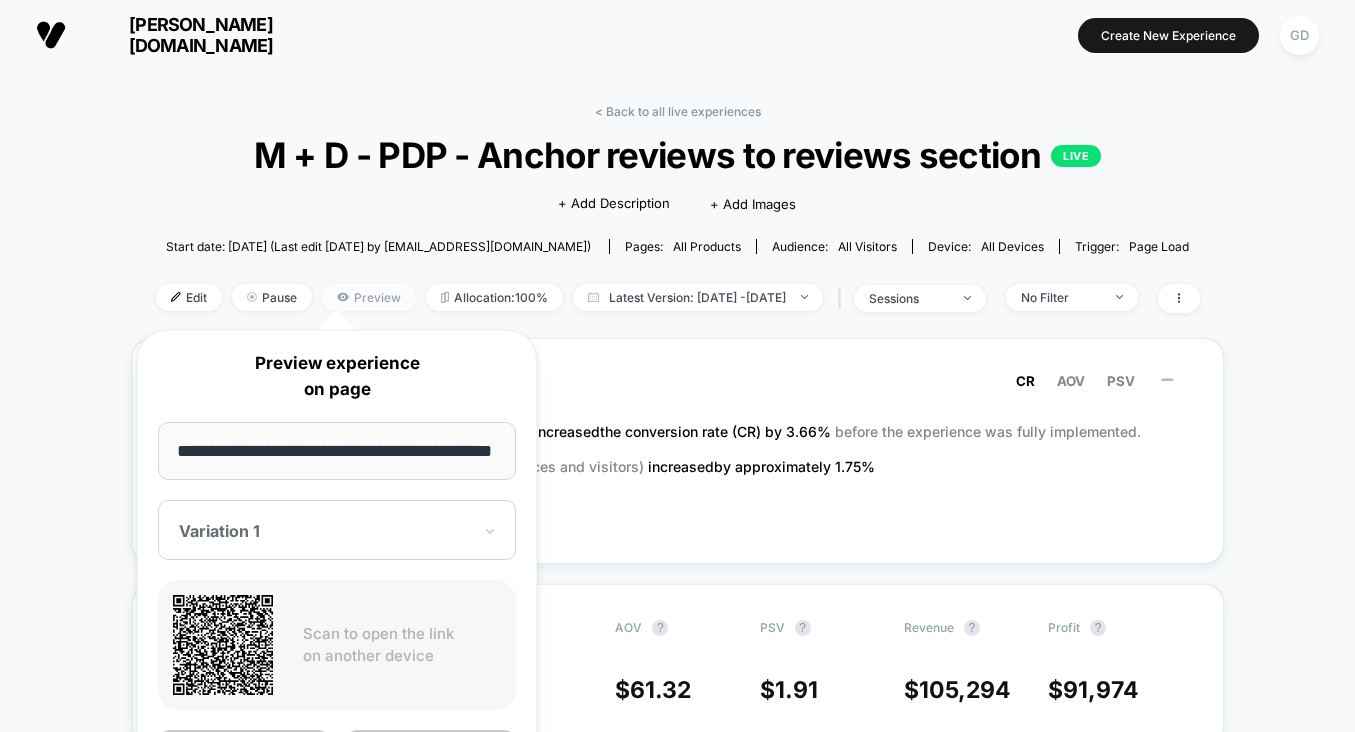 scroll, scrollTop: 0, scrollLeft: 37, axis: horizontal 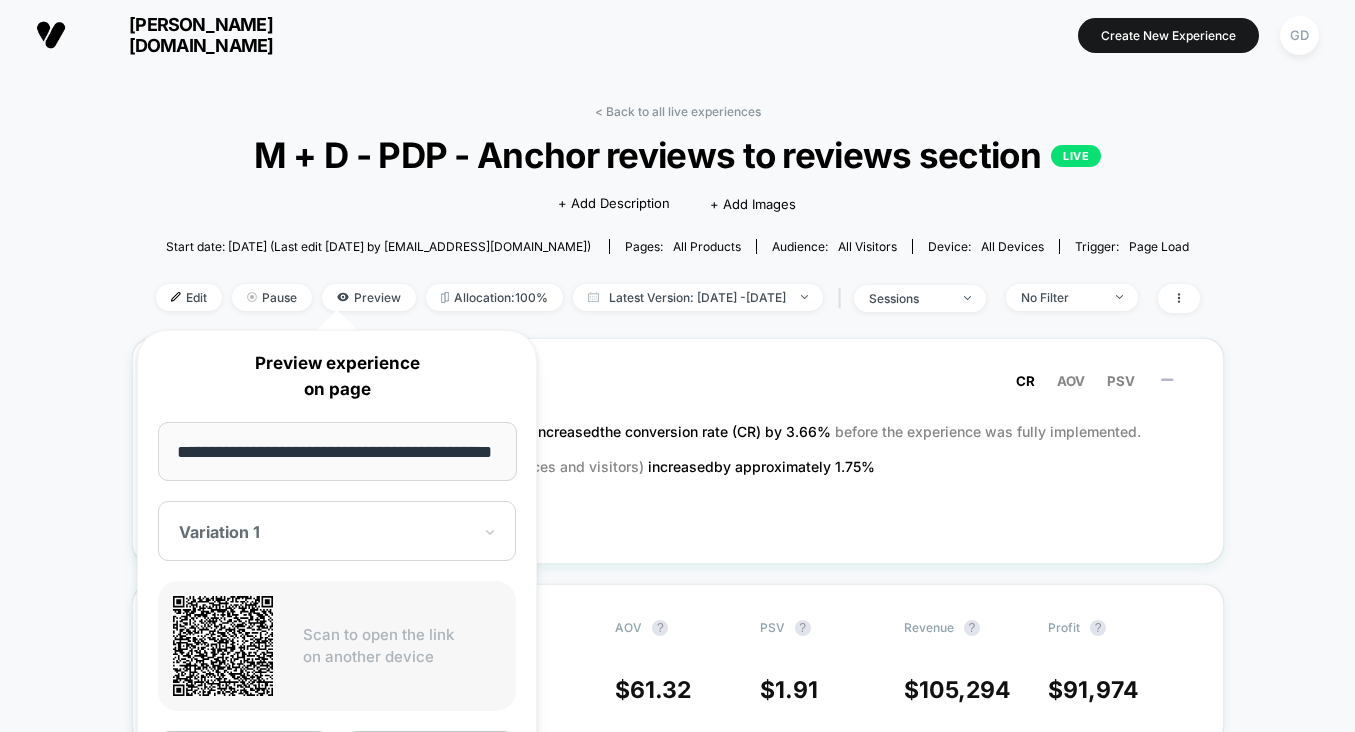 drag, startPoint x: 504, startPoint y: 449, endPoint x: 158, endPoint y: 425, distance: 346.83136 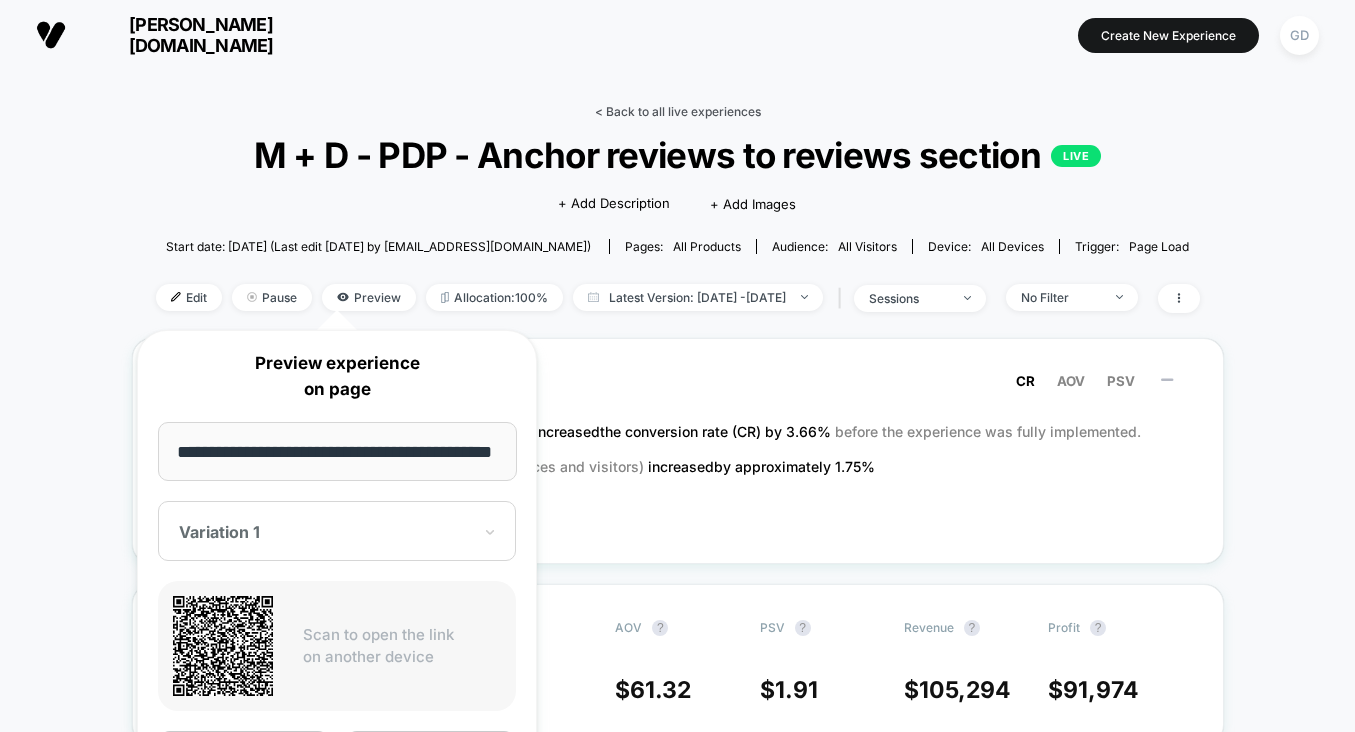 click on "< Back to all live experiences" at bounding box center [678, 111] 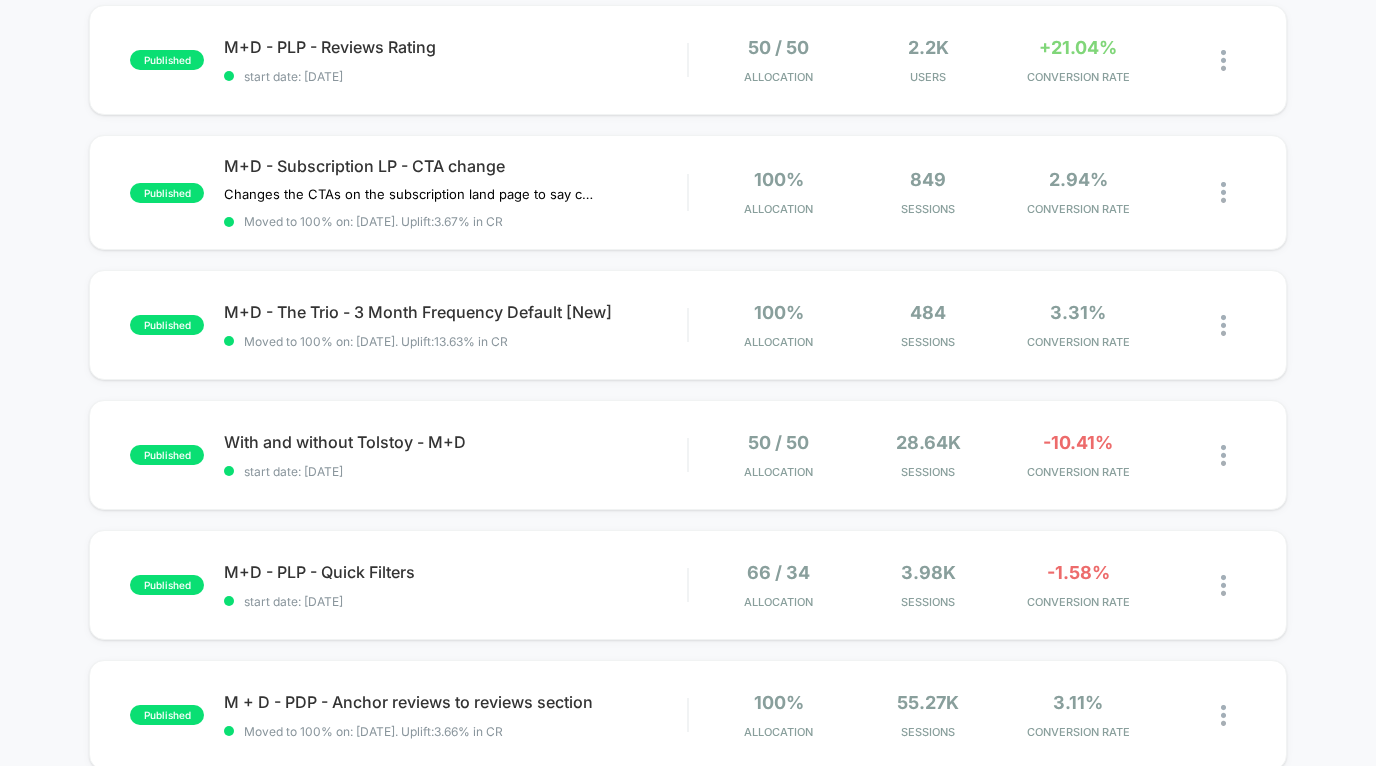 scroll, scrollTop: 0, scrollLeft: 0, axis: both 